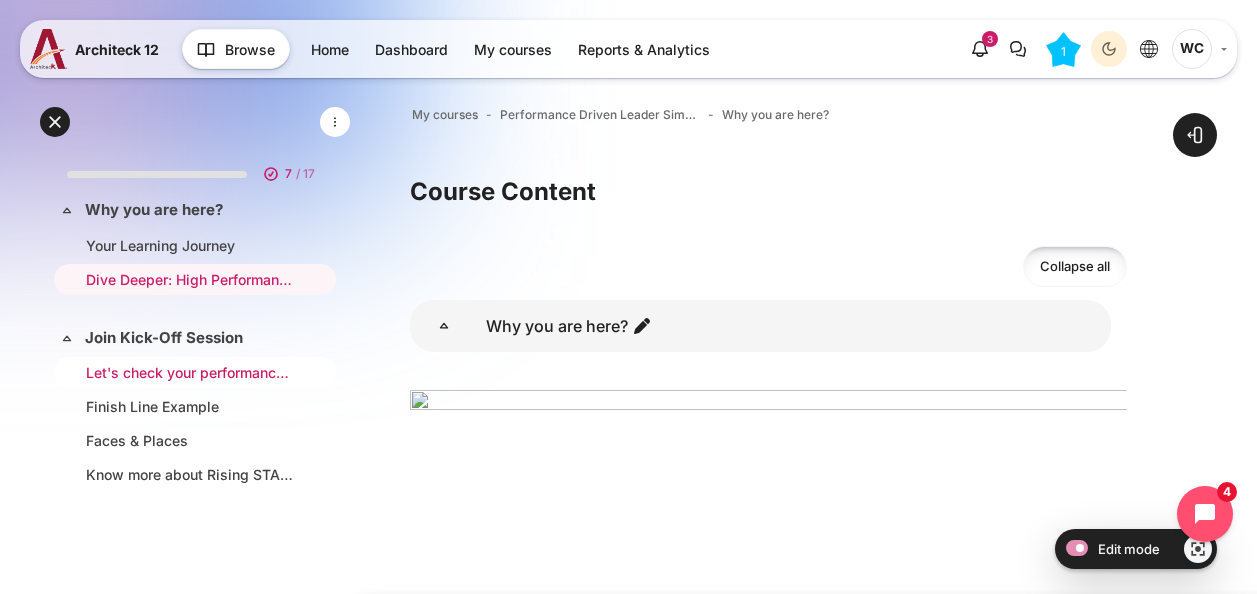 scroll, scrollTop: 244, scrollLeft: 0, axis: vertical 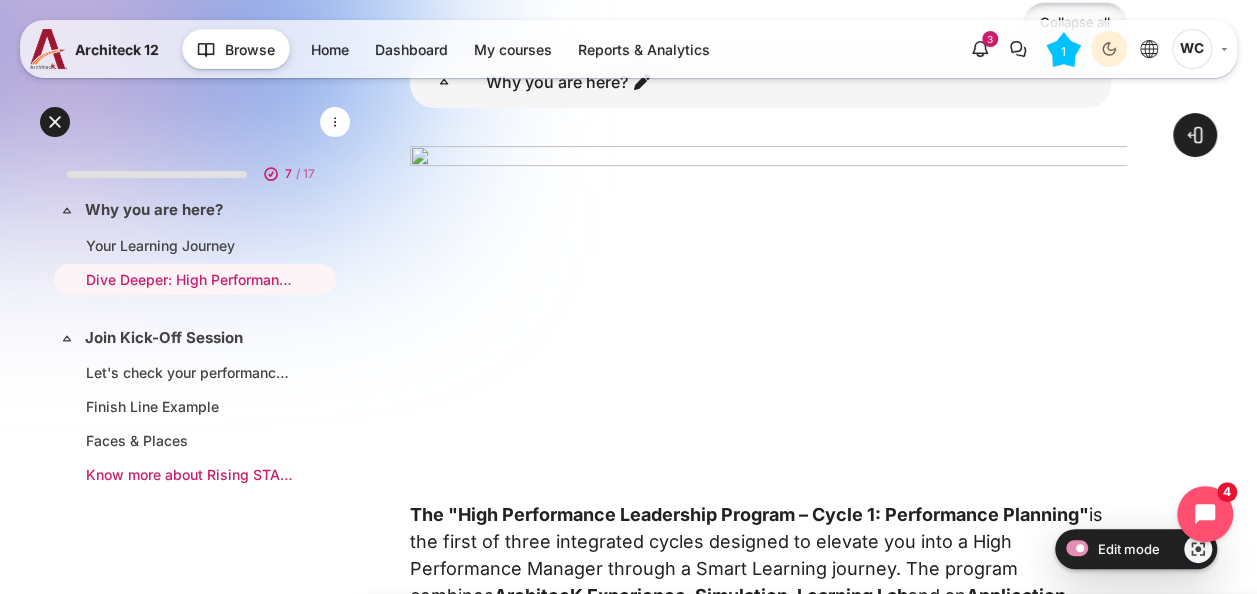 drag, startPoint x: 211, startPoint y: 464, endPoint x: 238, endPoint y: 473, distance: 28.460499 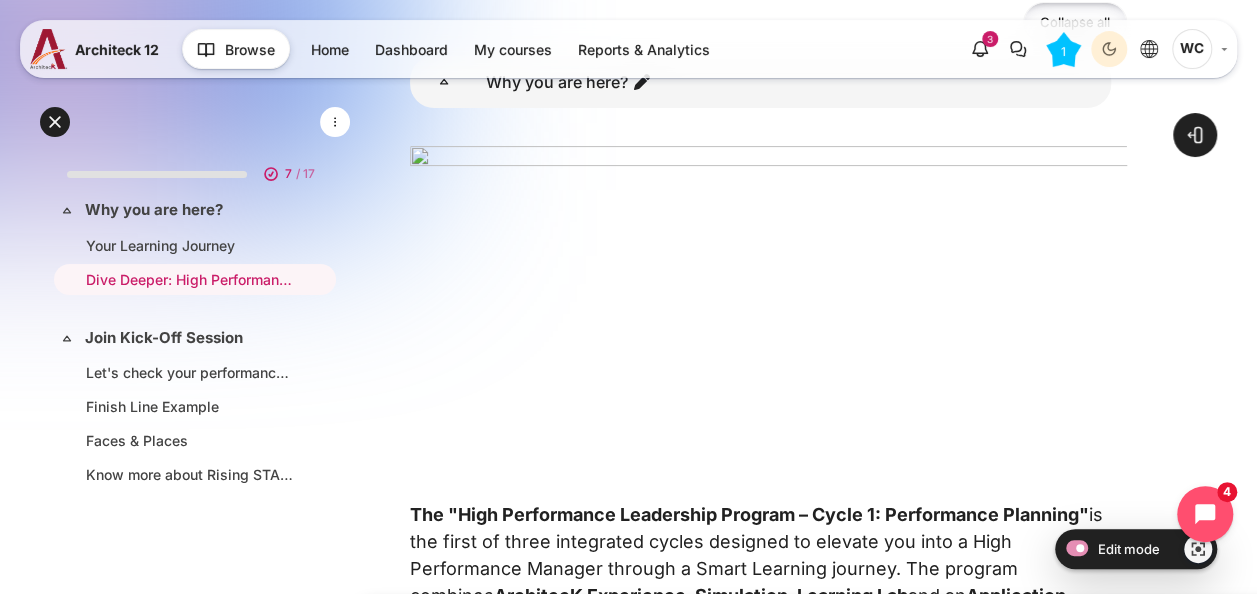 drag, startPoint x: 238, startPoint y: 473, endPoint x: 630, endPoint y: 506, distance: 393.38657 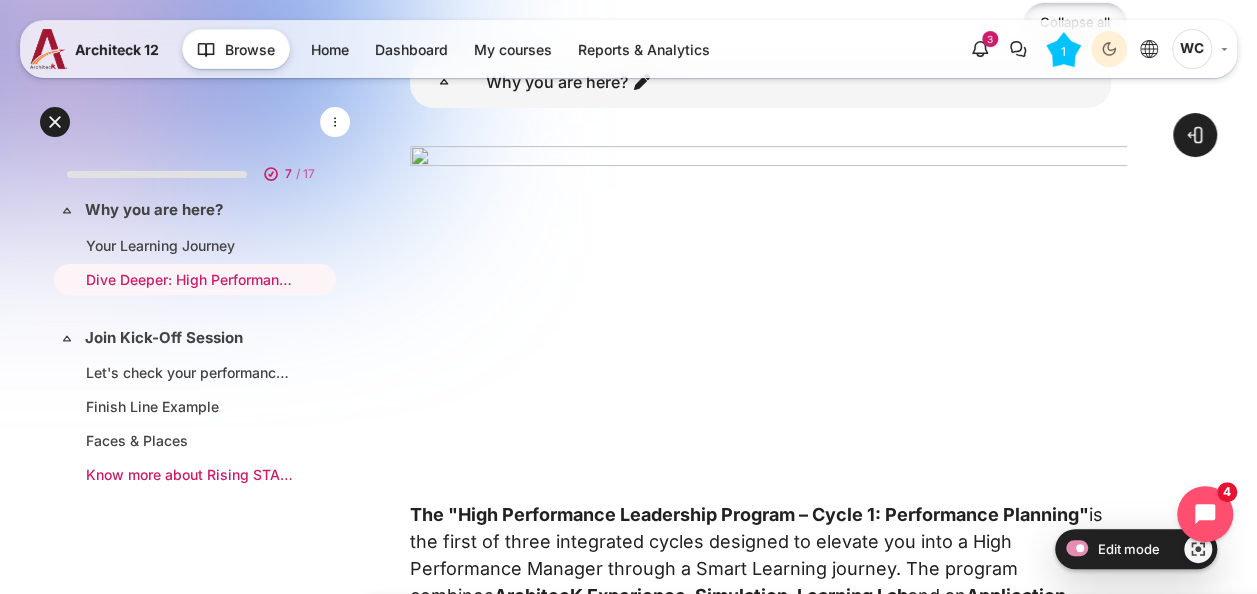 drag, startPoint x: 153, startPoint y: 480, endPoint x: 138, endPoint y: 296, distance: 184.6104 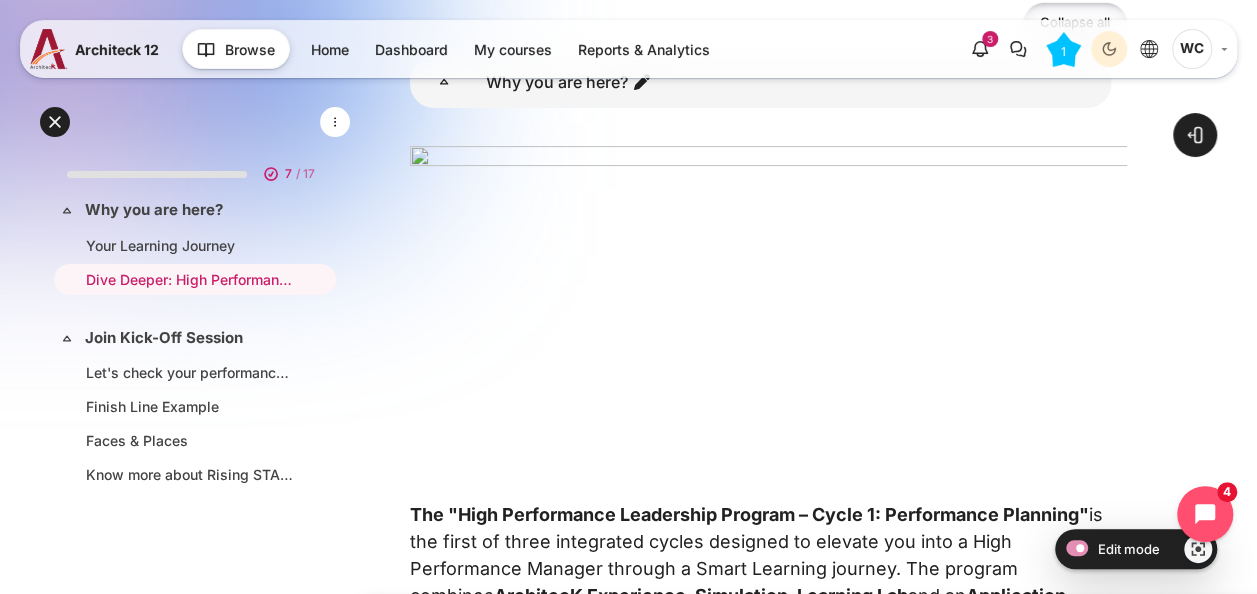 drag, startPoint x: 138, startPoint y: 296, endPoint x: 680, endPoint y: 343, distance: 544.034 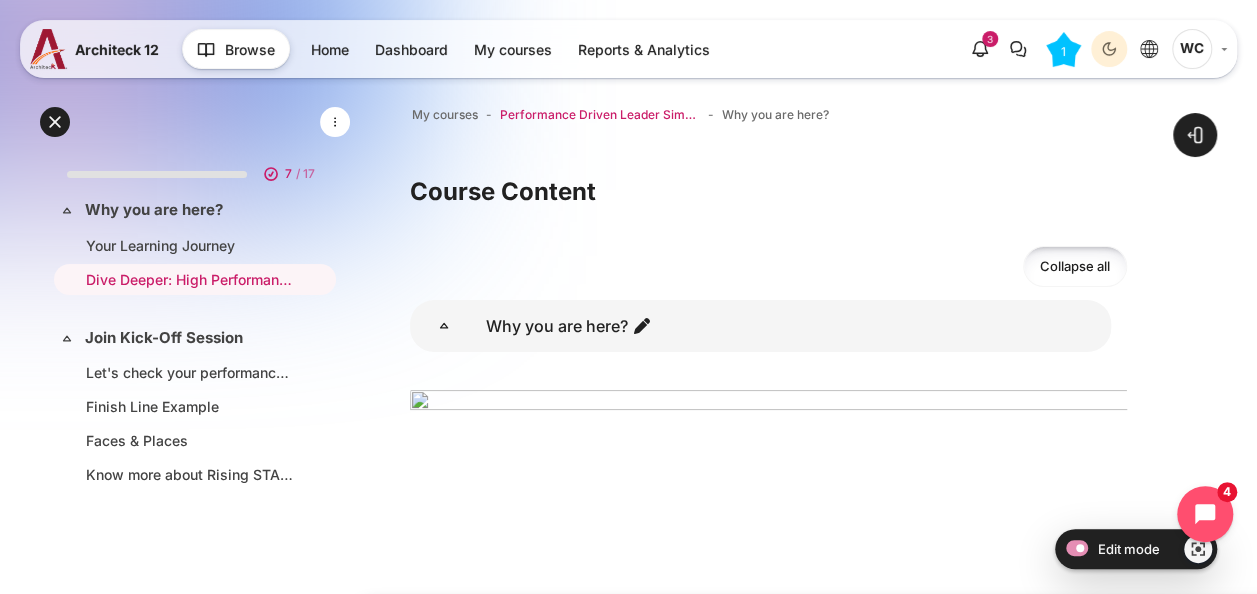 click on "Performance Driven Leader Simulation_1" at bounding box center (600, 115) 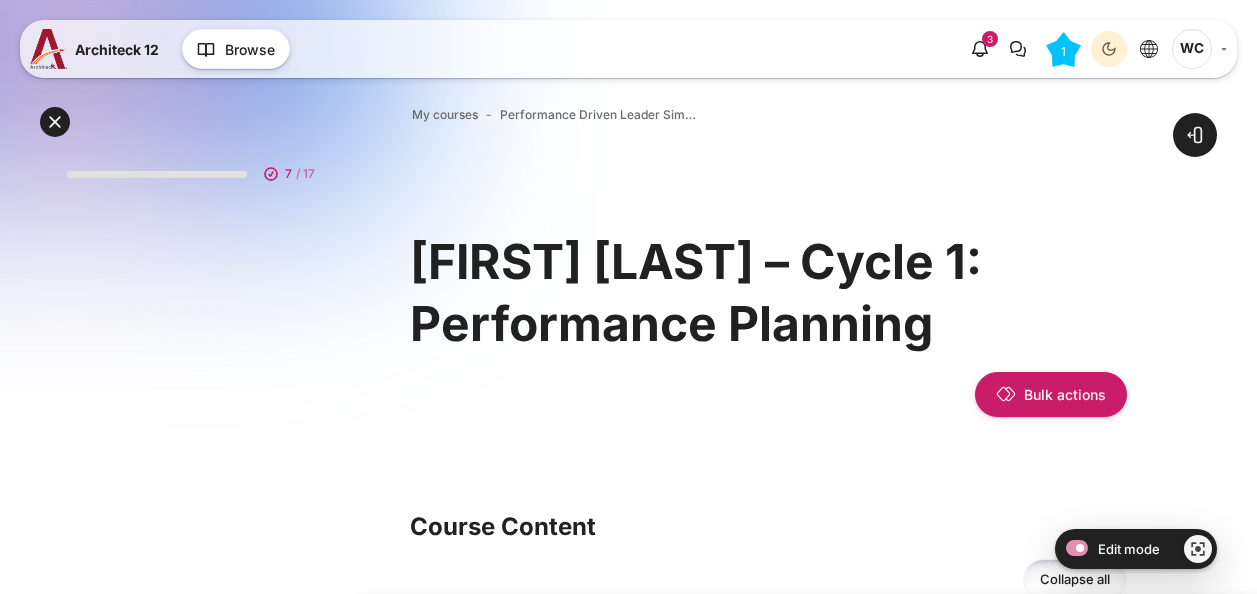 scroll, scrollTop: 0, scrollLeft: 0, axis: both 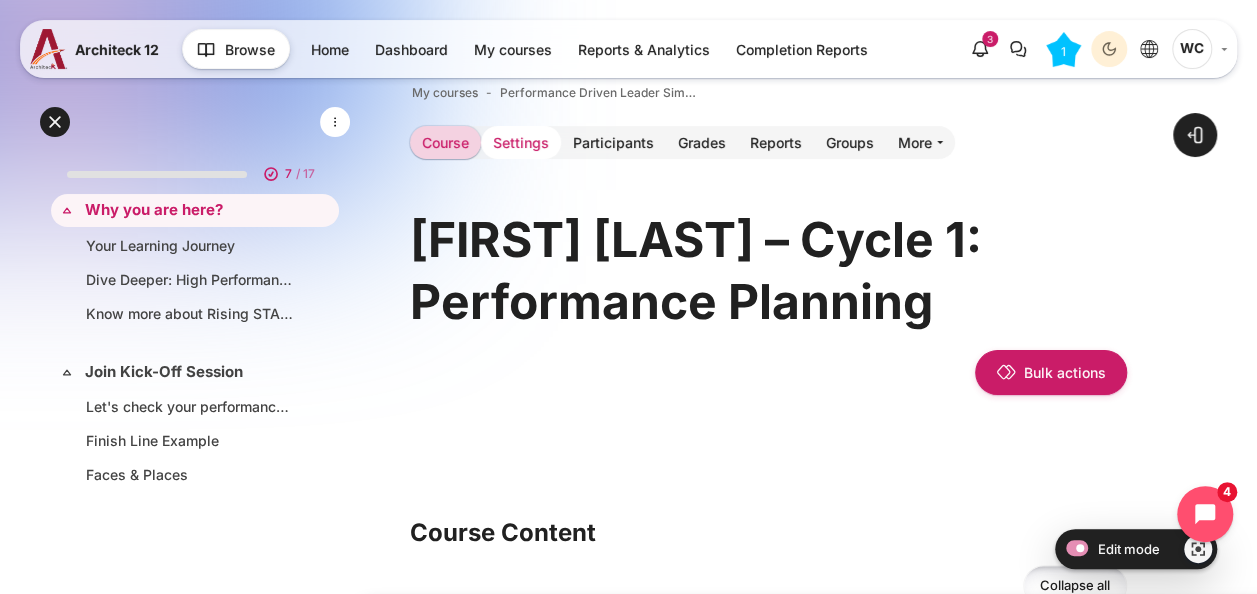 click on "Settings" at bounding box center [521, 142] 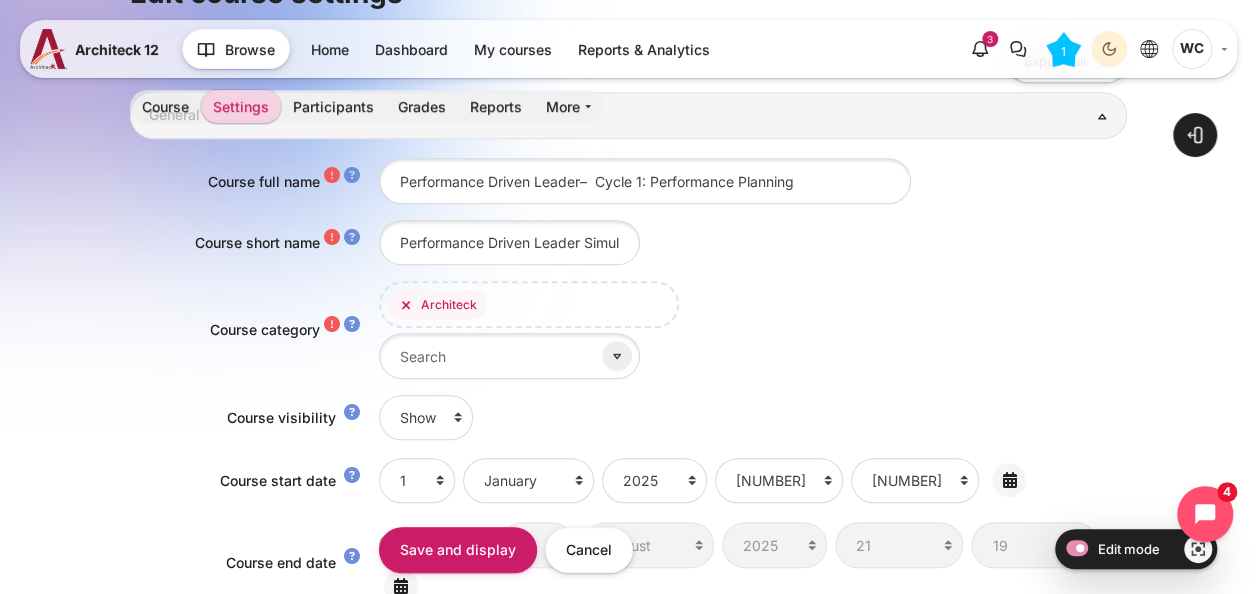 scroll, scrollTop: 425, scrollLeft: 0, axis: vertical 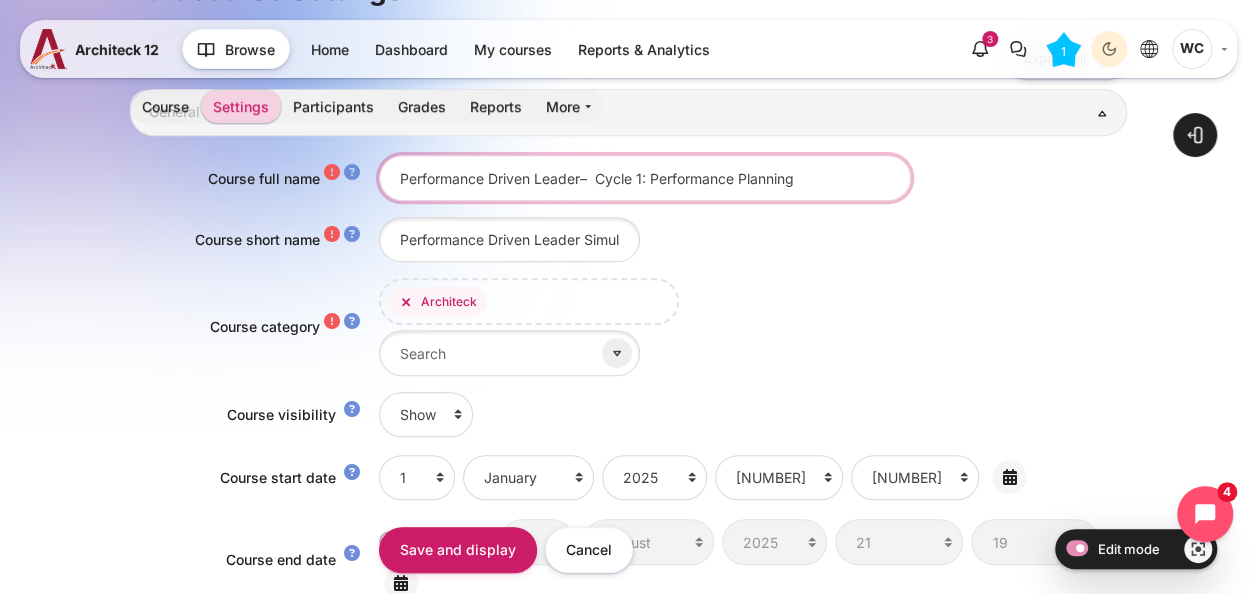 drag, startPoint x: 581, startPoint y: 172, endPoint x: 344, endPoint y: 188, distance: 237.53947 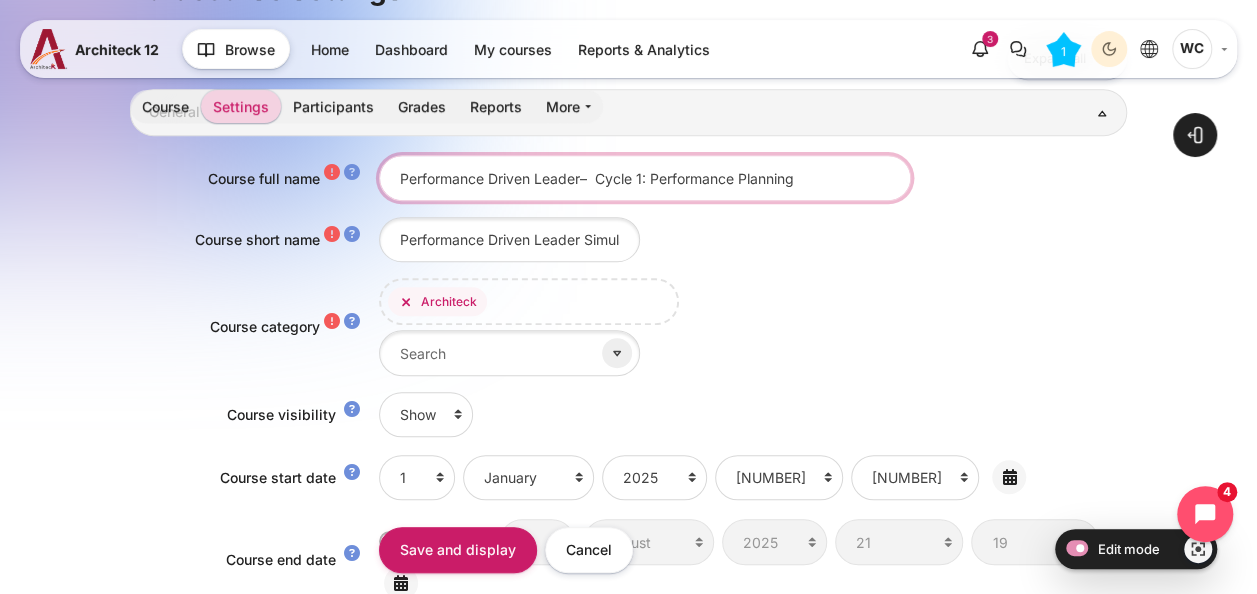 click on "Course full name
Performance Driven Leader–  Cycle 1: Performance Planning" at bounding box center [628, 177] 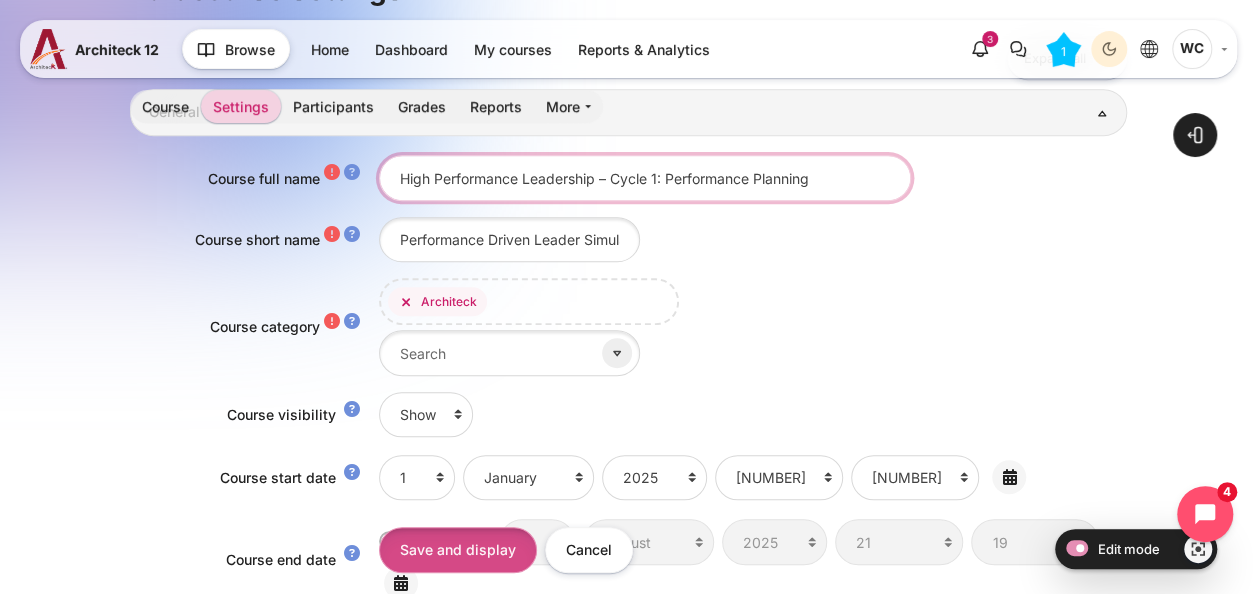 type on "High Performance Leadership – Cycle 1: Performance Planning" 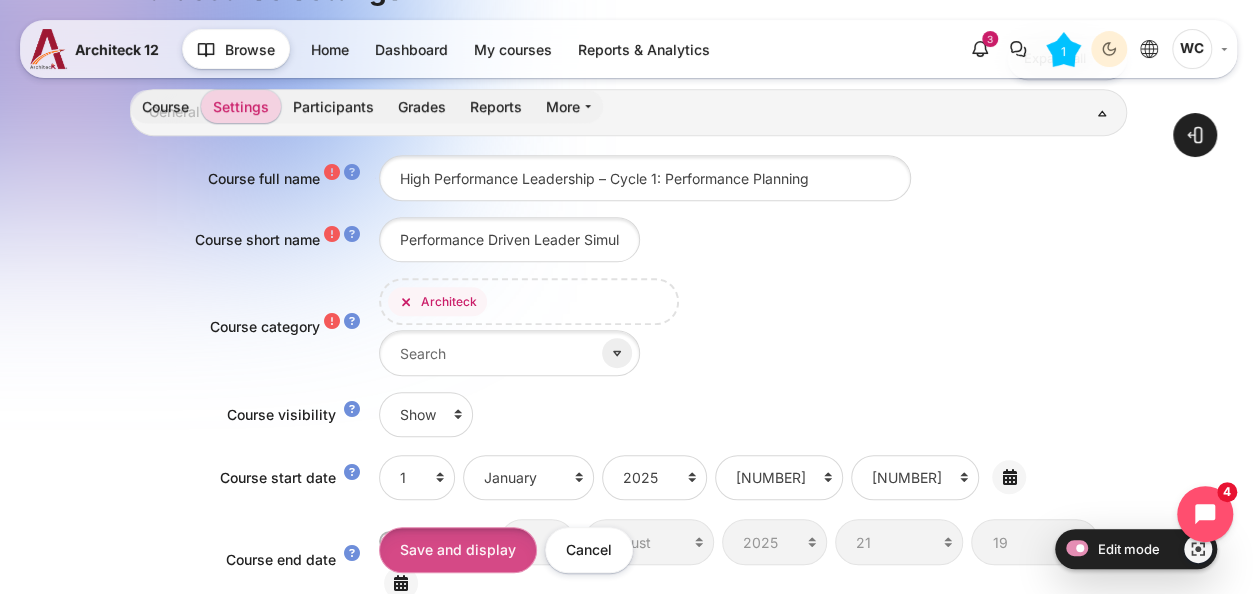 click on "Save and display" at bounding box center [458, 549] 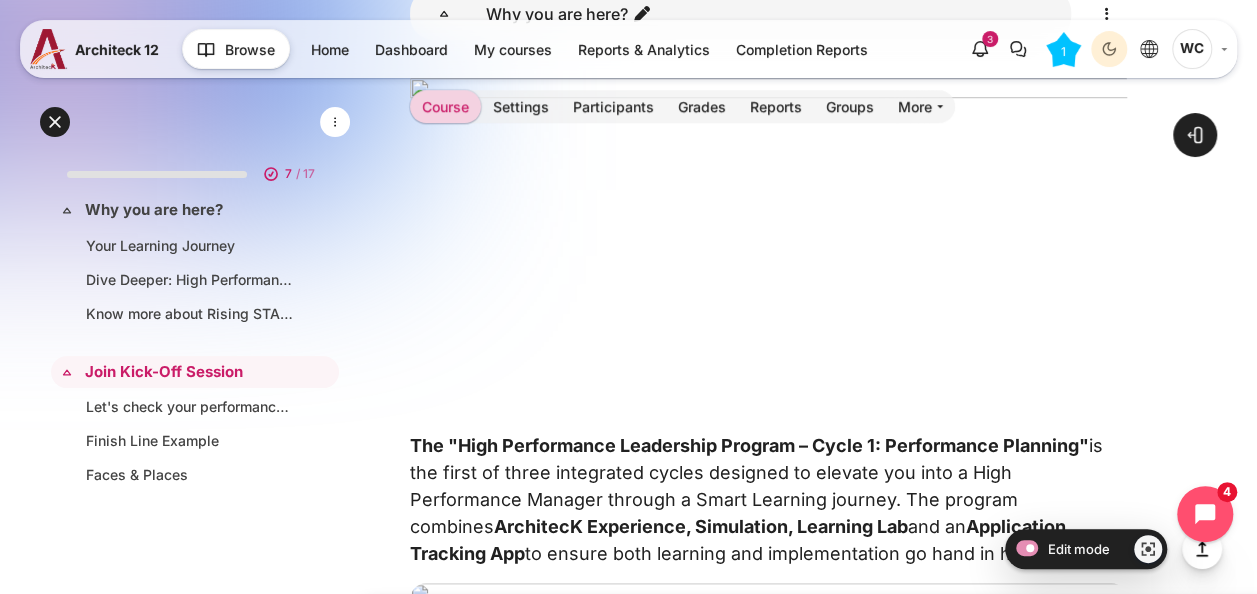 scroll, scrollTop: 575, scrollLeft: 0, axis: vertical 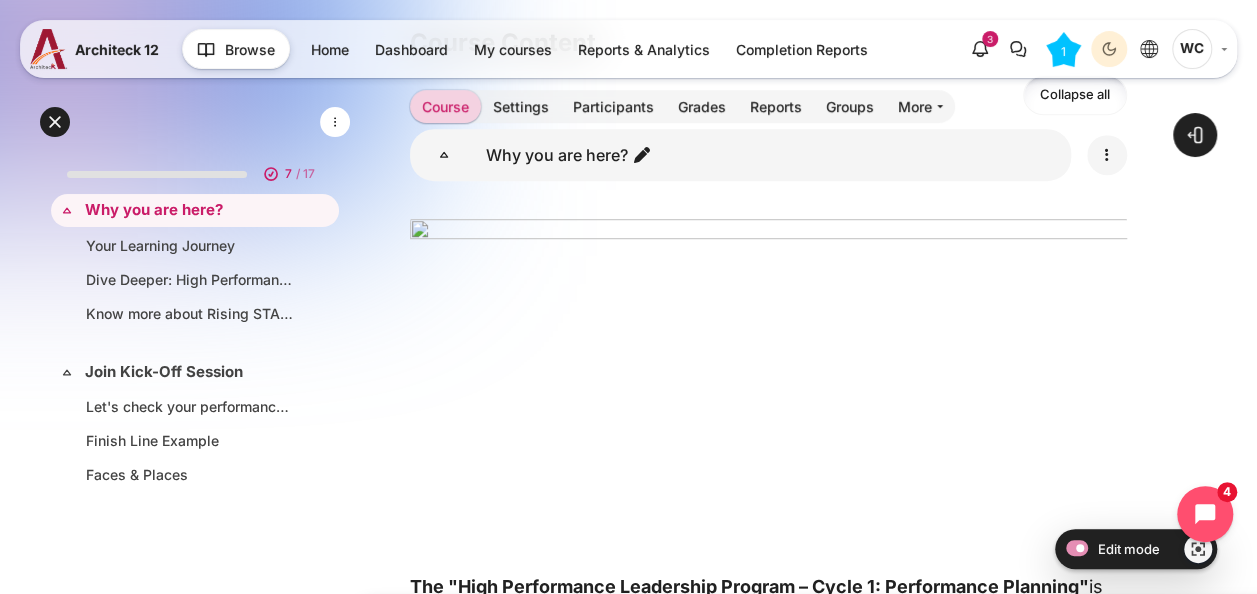 click at bounding box center (1107, 155) 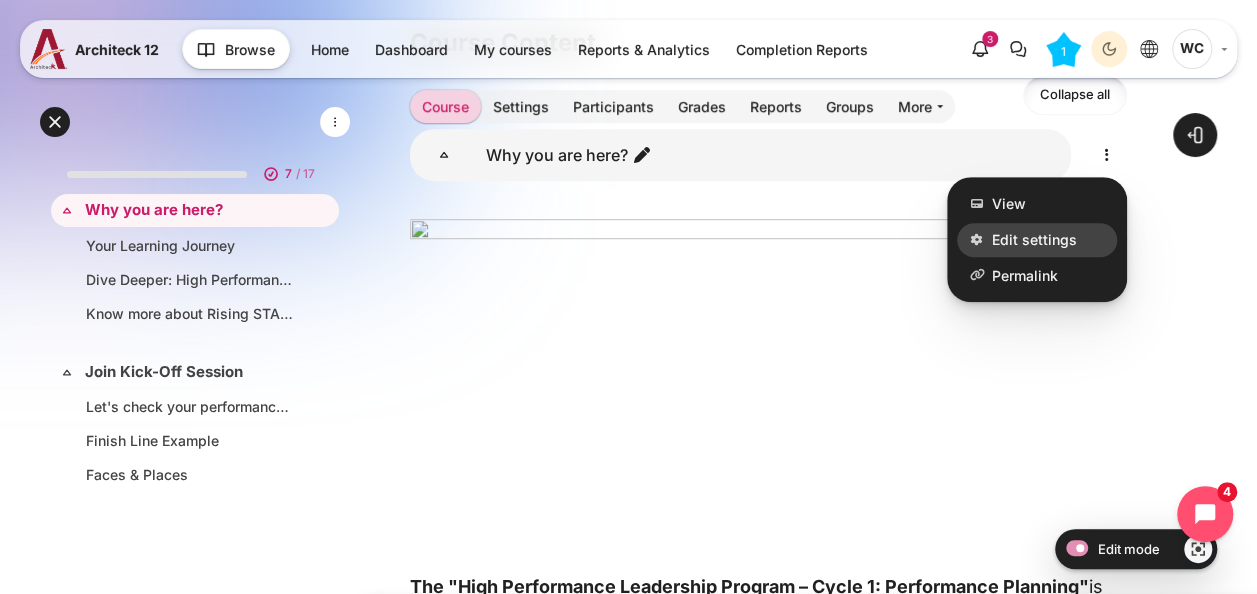 click on "Edit settings" at bounding box center [1034, 239] 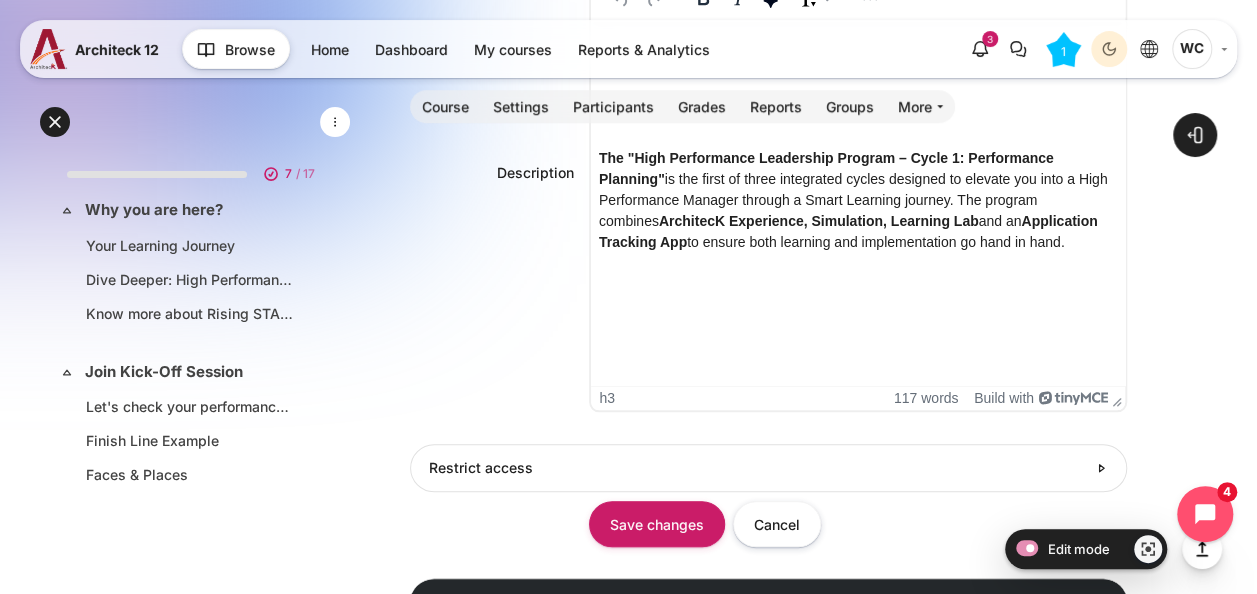 scroll, scrollTop: 150, scrollLeft: 0, axis: vertical 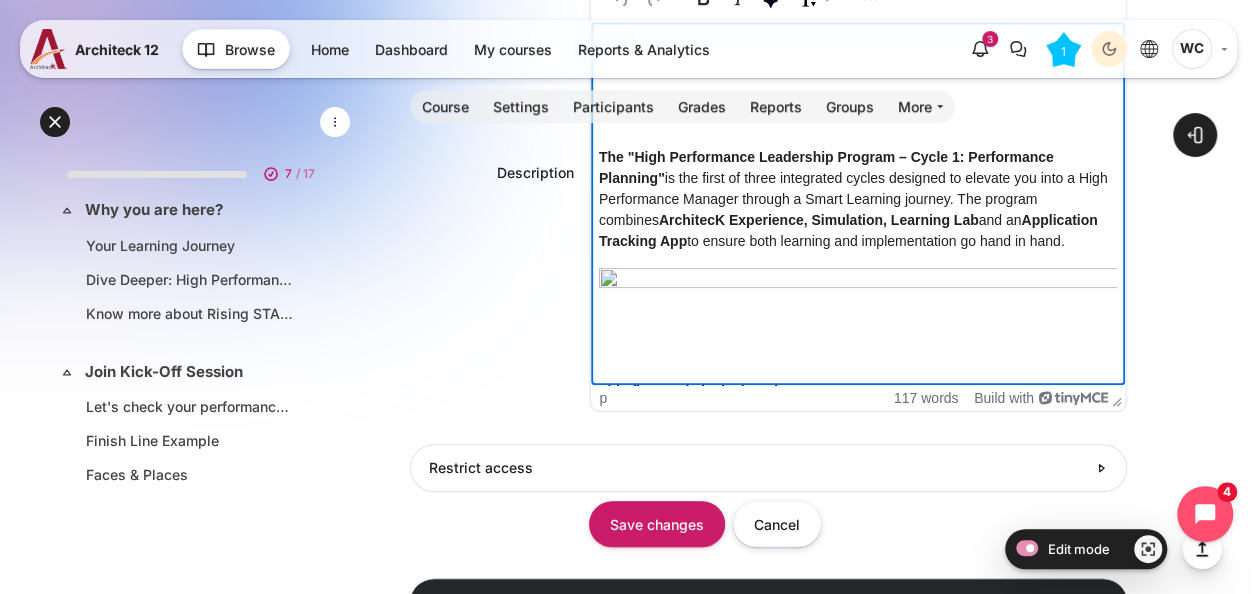 click on "The "High Performance Leadership Program – Cycle 1: Performance Planning"  is the first of three integrated cycles designed to elevate you into a High Performance Manager through a Smart Learning journey. The program combines  ArchitecK Experience, Simulation, Learning Lab  and an  Application Tracking App  to ensure both learning and implementation go hand in hand." at bounding box center [858, 199] 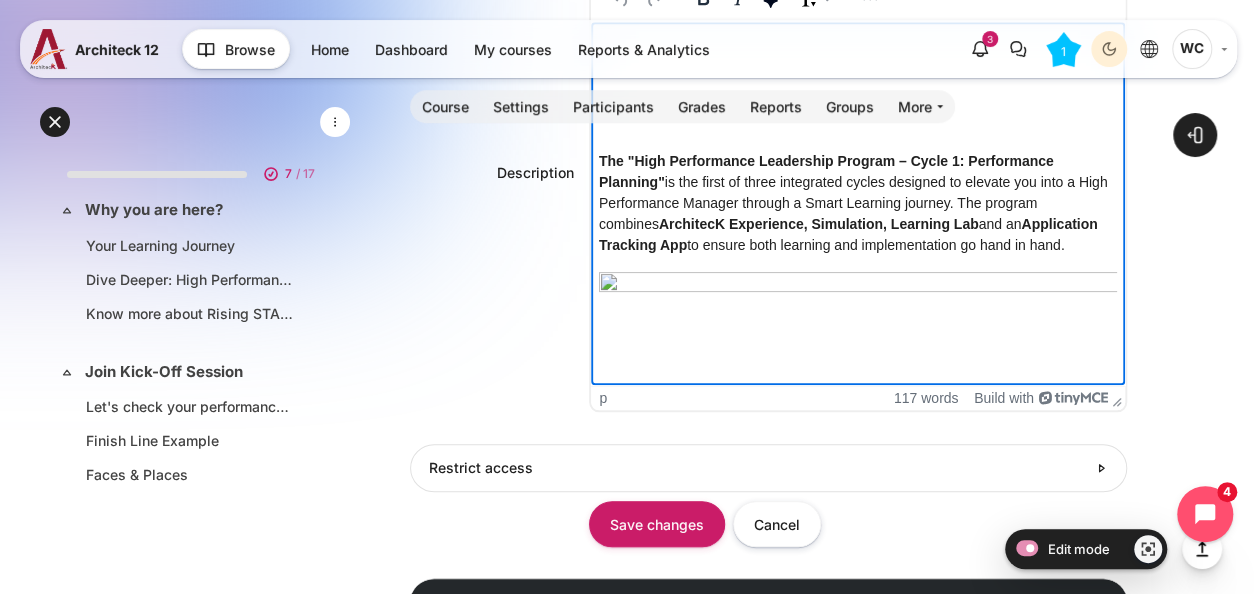 scroll, scrollTop: 145, scrollLeft: 0, axis: vertical 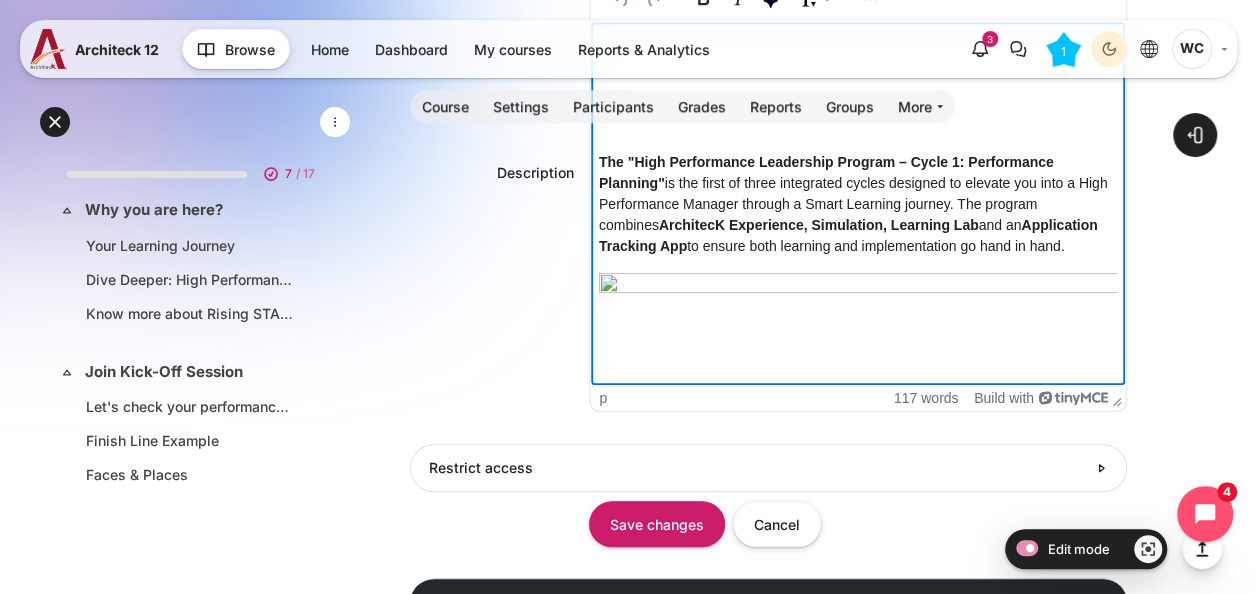 drag, startPoint x: 722, startPoint y: 194, endPoint x: 824, endPoint y: 252, distance: 117.33712 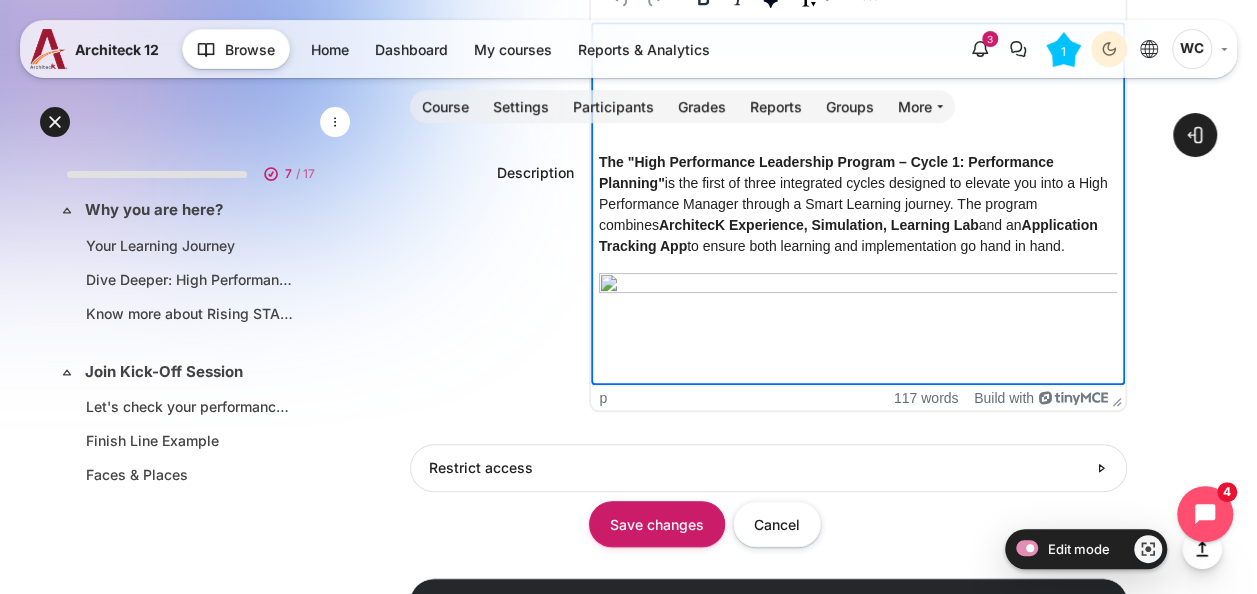 click on "The "High Performance Leadership Program – Cycle 1: Performance Planning"  is the first of three integrated cycles designed to elevate you into a High Performance Manager through a Smart Learning journey. The program combines  ArchitecK Experience, Simulation, Learning Lab  and an  Application Tracking App  to ensure both learning and implementation go hand in hand." at bounding box center (858, 204) 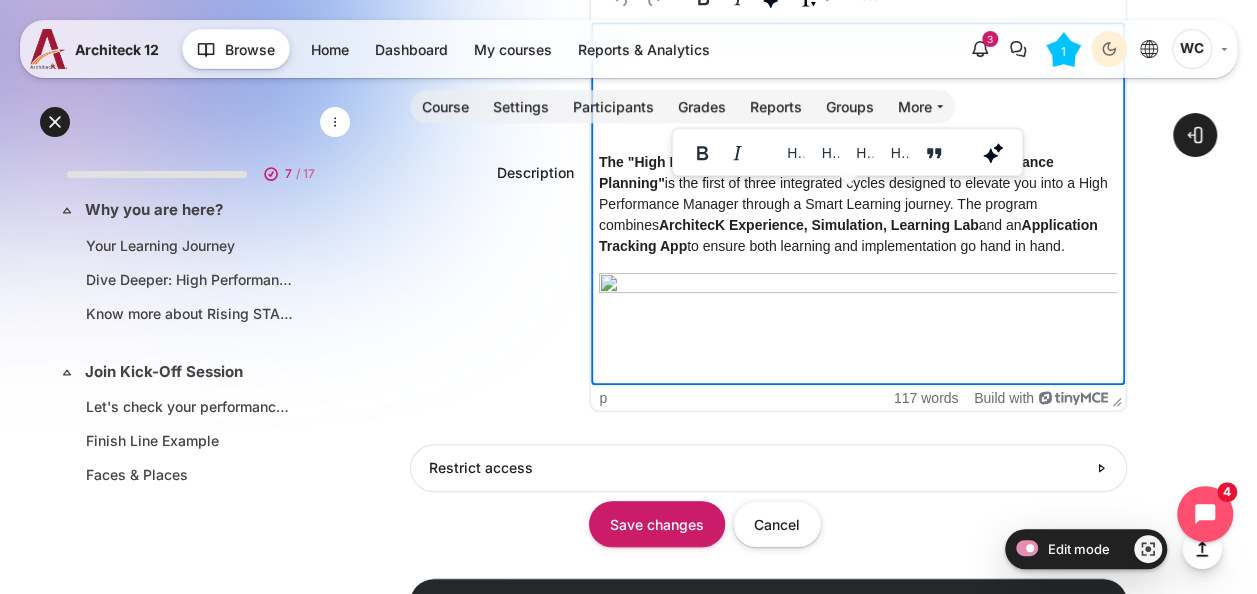 click on "The "High Performance Leadership Program – Cycle 1: Performance Planning"  is the first of three integrated cycles designed to elevate you into a High Performance Manager through a Smart Learning journey. The program combines  ArchitecK Experience, Simulation, Learning Lab  and an  Application Tracking App  to ensure both learning and implementation go hand in hand." at bounding box center (858, 204) 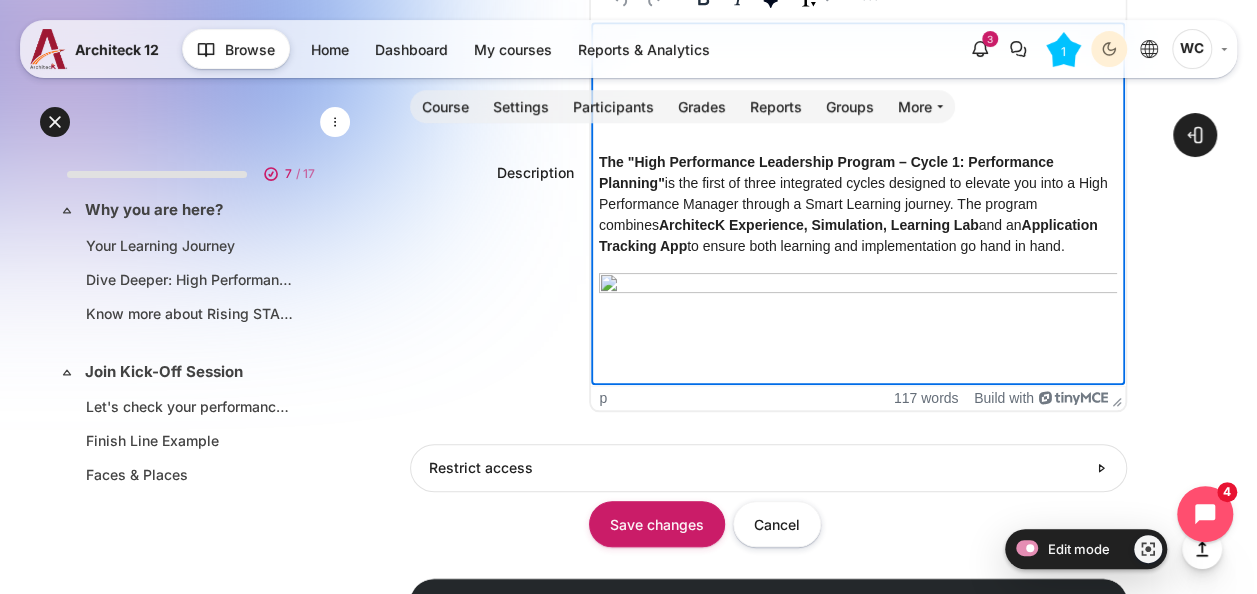 click on "The "High Performance Leadership Program – Cycle 1: Performance Planning"  is the first of three integrated cycles designed to elevate you into a High Performance Manager through a Smart Learning journey. The program combines  ArchitecK Experience, Simulation, Learning Lab  and an  Application Tracking App  to ensure both learning and implementation go hand in hand." at bounding box center (858, 204) 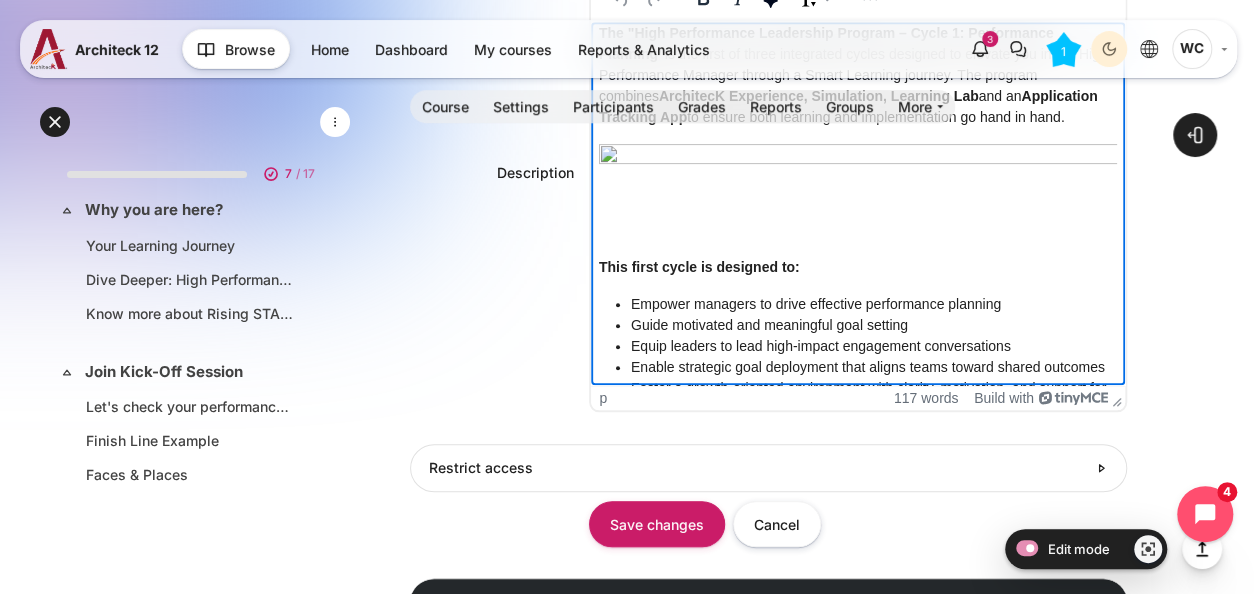 scroll, scrollTop: 278, scrollLeft: 0, axis: vertical 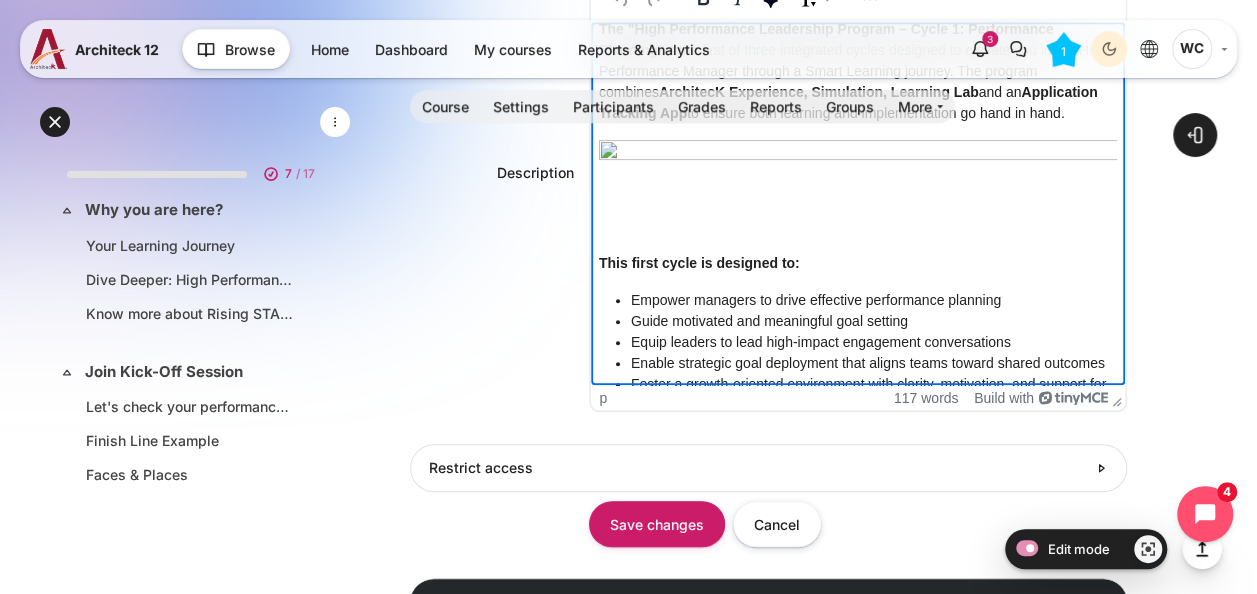 click on "The "High Performance Leadership Program – Cycle 1: Performance Planning"  is the first of three integrated cycles designed to elevate you into a High Performance Manager through a Smart Learning journey. The program combines  ArchitecK Experience, Simulation, Learning Lab  and an  Application Tracking App  to ensure both learning and implementation go hand in hand. This first cycle is designed to: Empower managers to drive effective performance planning Guide motivated and meaningful goal setting Equip leaders to lead high-impact engagement conversations Enable strategic goal deployment that aligns teams toward shared outcomes Foster a growth-oriented environment with clarity, motivation, and support for sustainable performance The journey begins soon! Get ready and mark your calendar for the Kick-off Session in  [XX-Month] ." at bounding box center [858, 113] 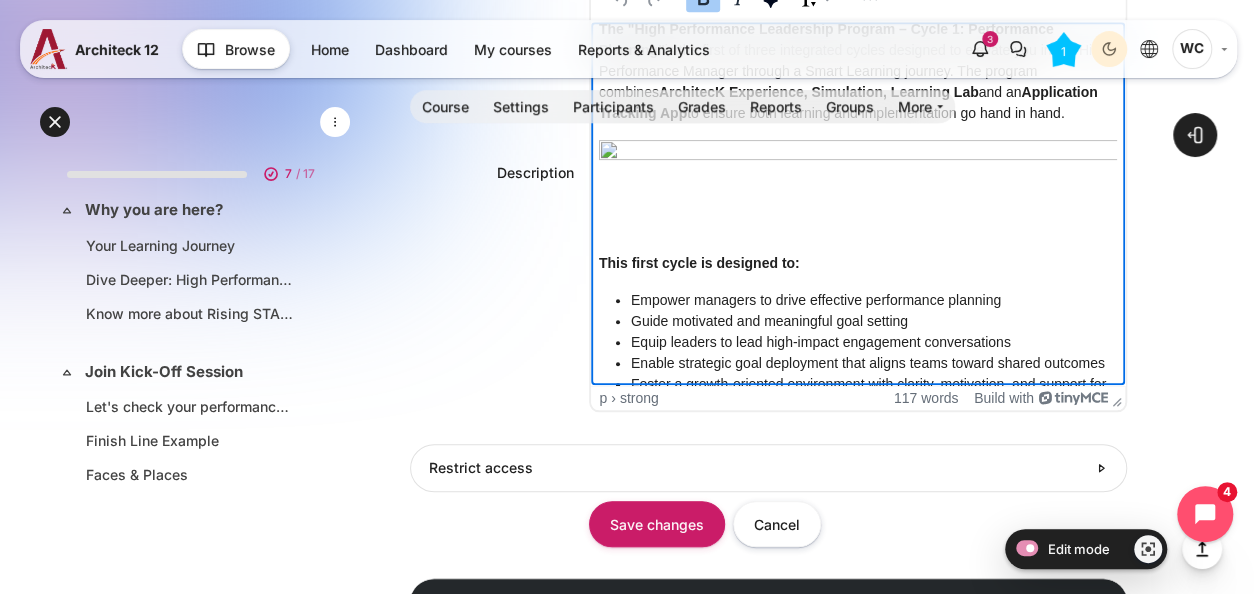 click on "This first cycle is designed to:" at bounding box center [699, 263] 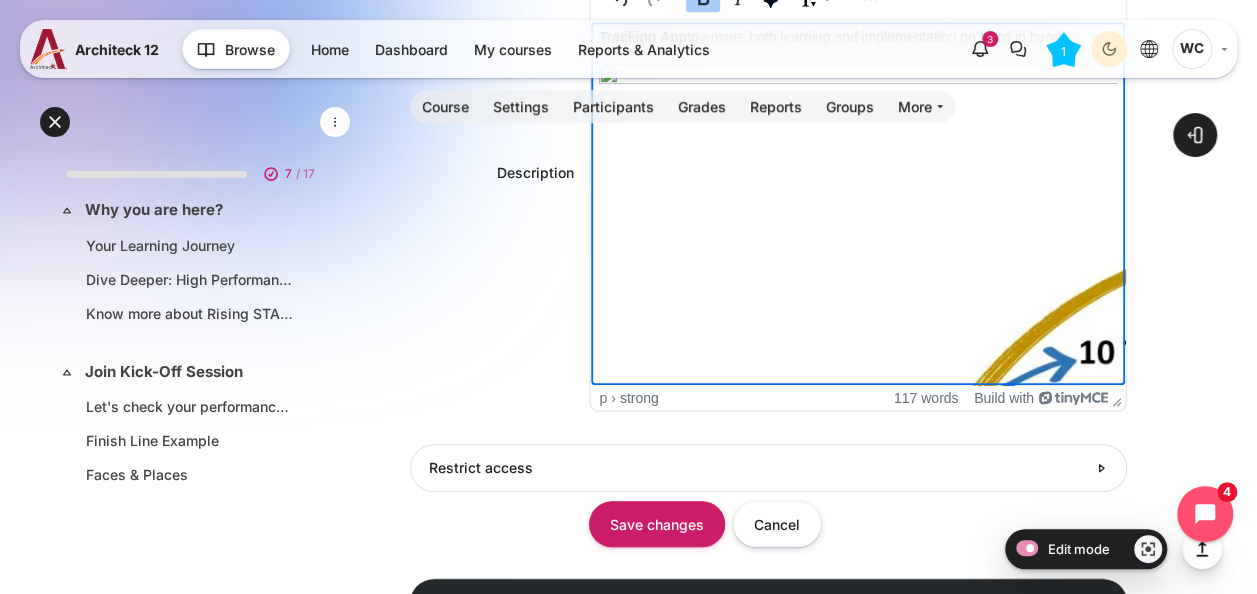 scroll, scrollTop: 352, scrollLeft: 0, axis: vertical 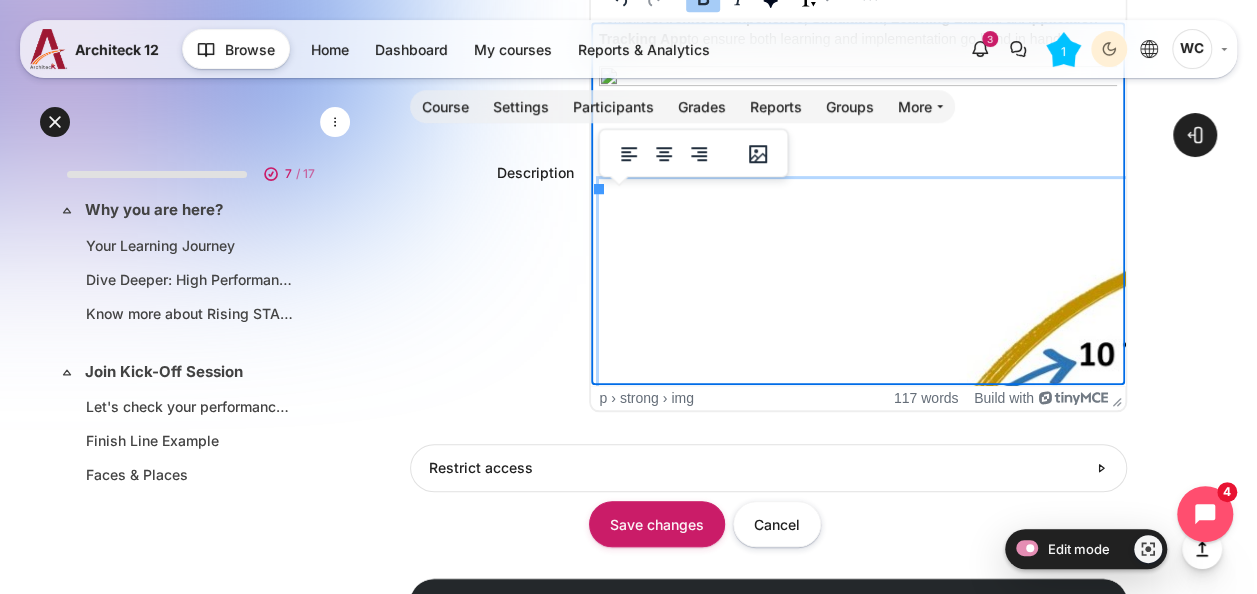 drag, startPoint x: 909, startPoint y: 258, endPoint x: 837, endPoint y: 244, distance: 73.34848 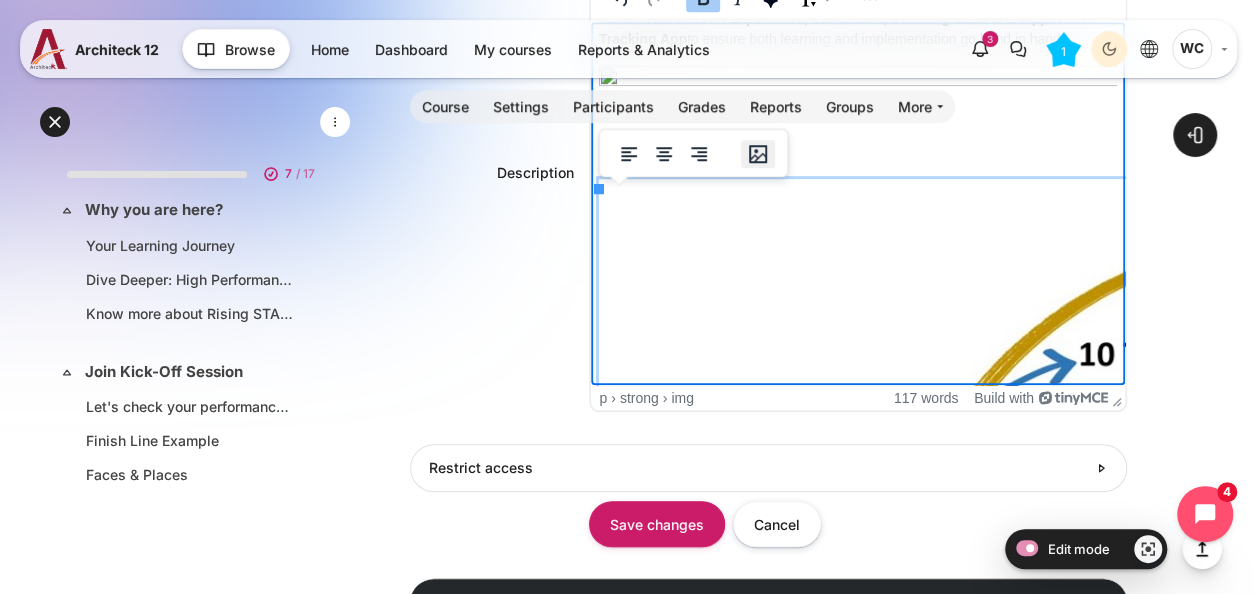 drag, startPoint x: 246, startPoint y: 222, endPoint x: 765, endPoint y: 142, distance: 525.1295 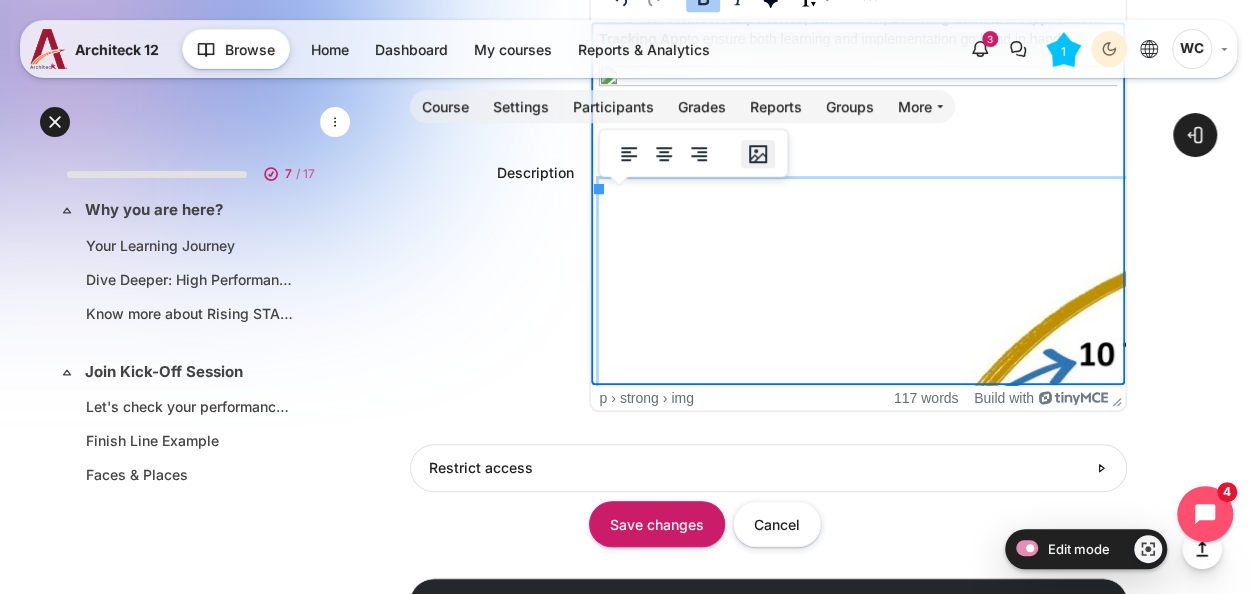 click 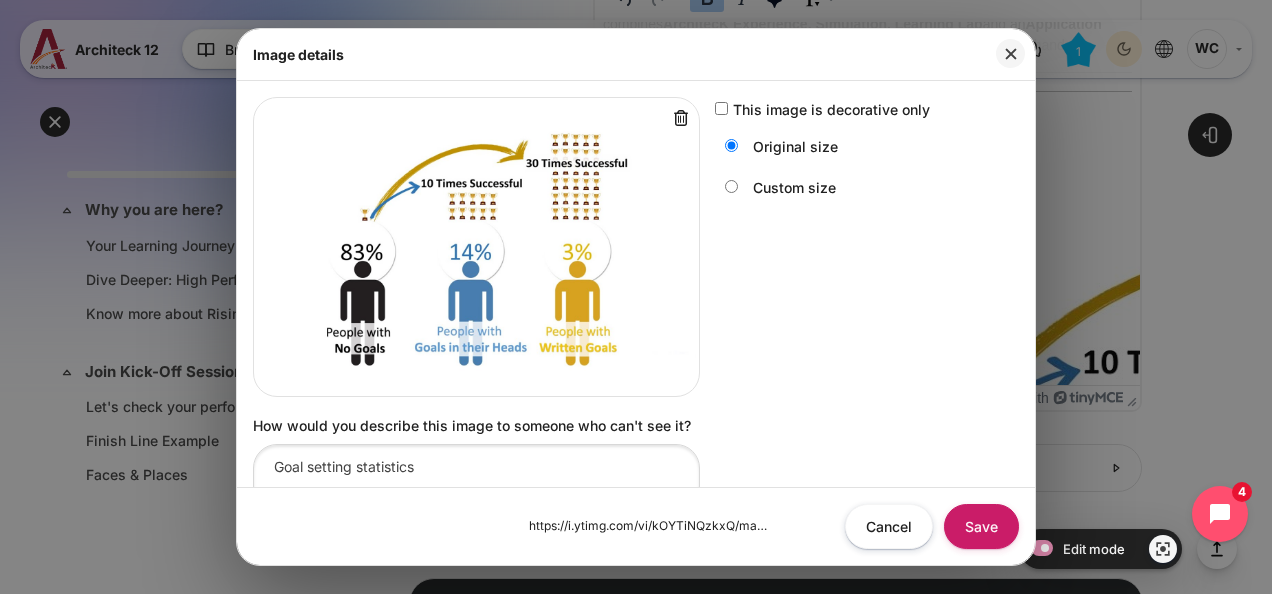 scroll, scrollTop: 336, scrollLeft: 0, axis: vertical 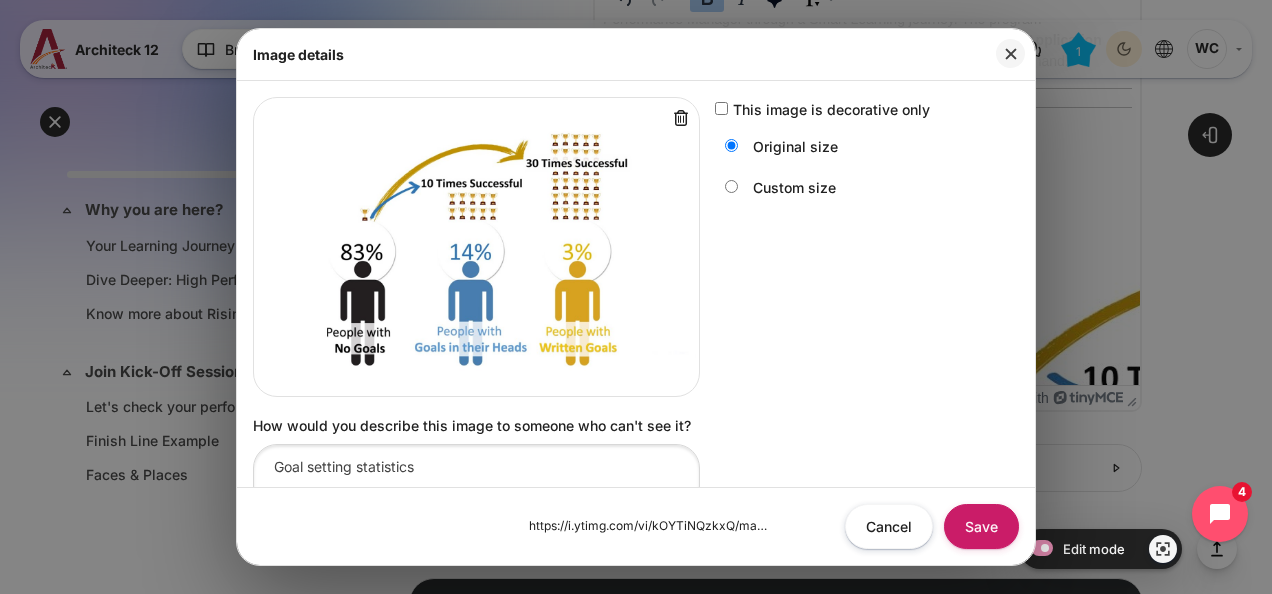 click on "Custom size" at bounding box center [859, 186] 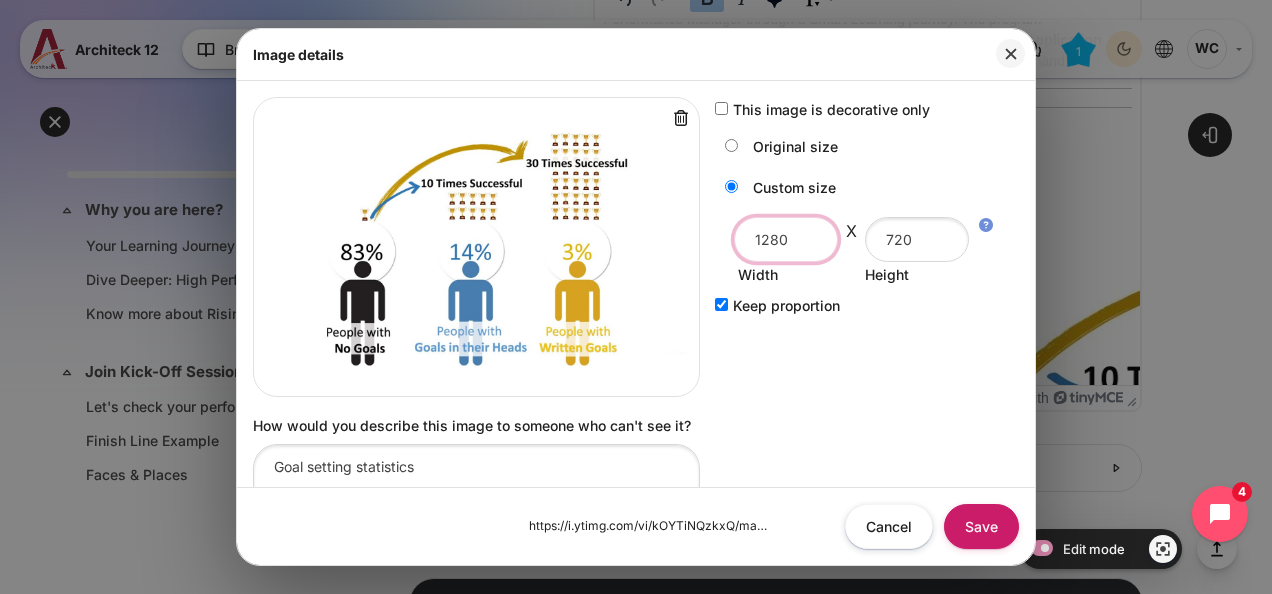 click on "1280" at bounding box center (786, 239) 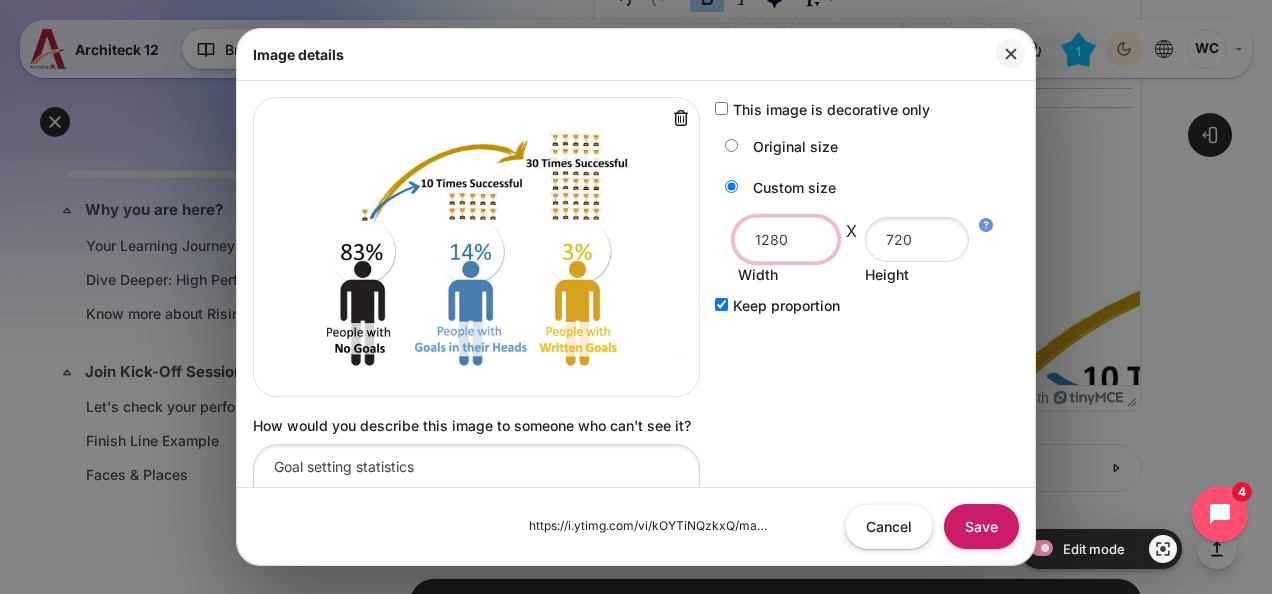 type on "8" 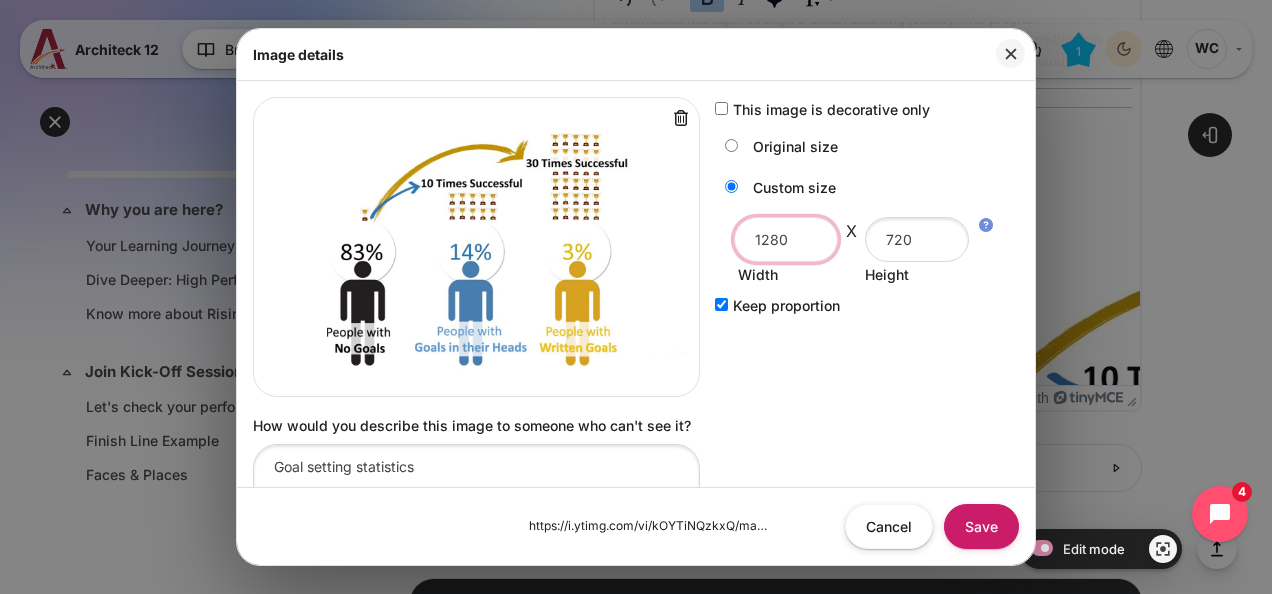 type on "5" 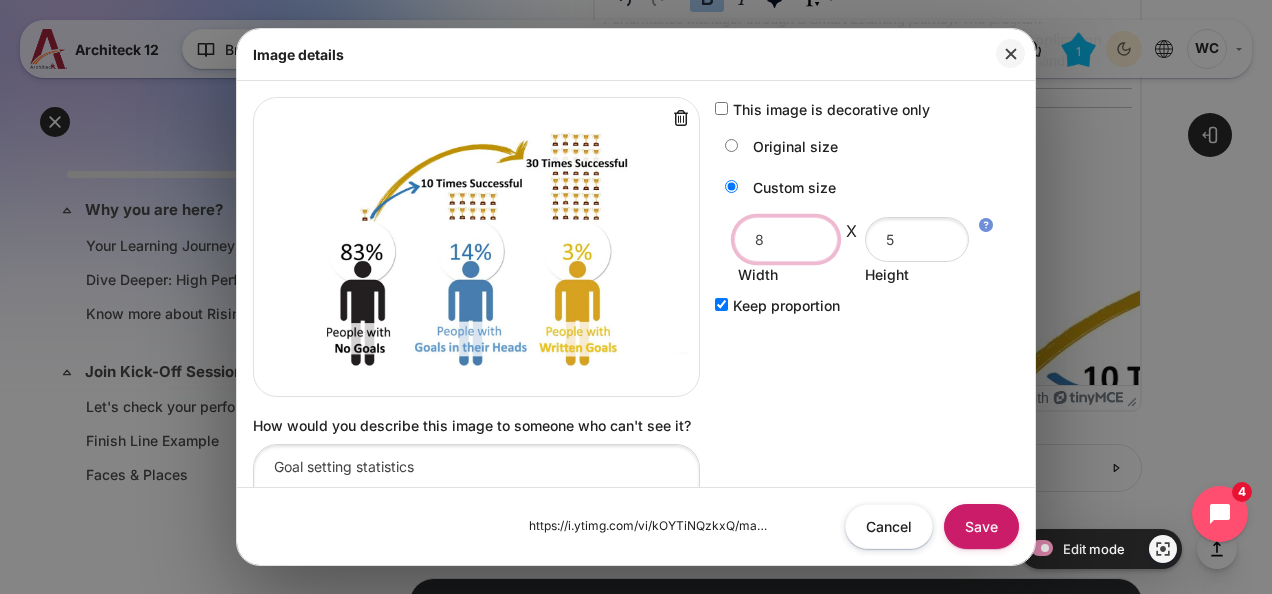 type on "80" 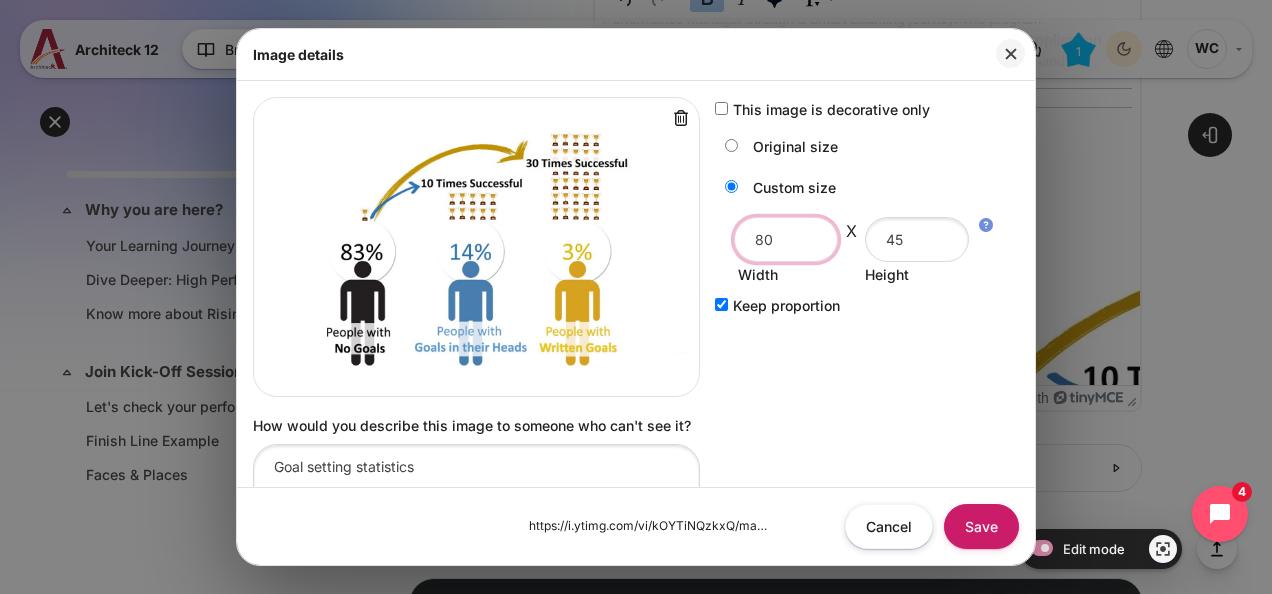 type on "800" 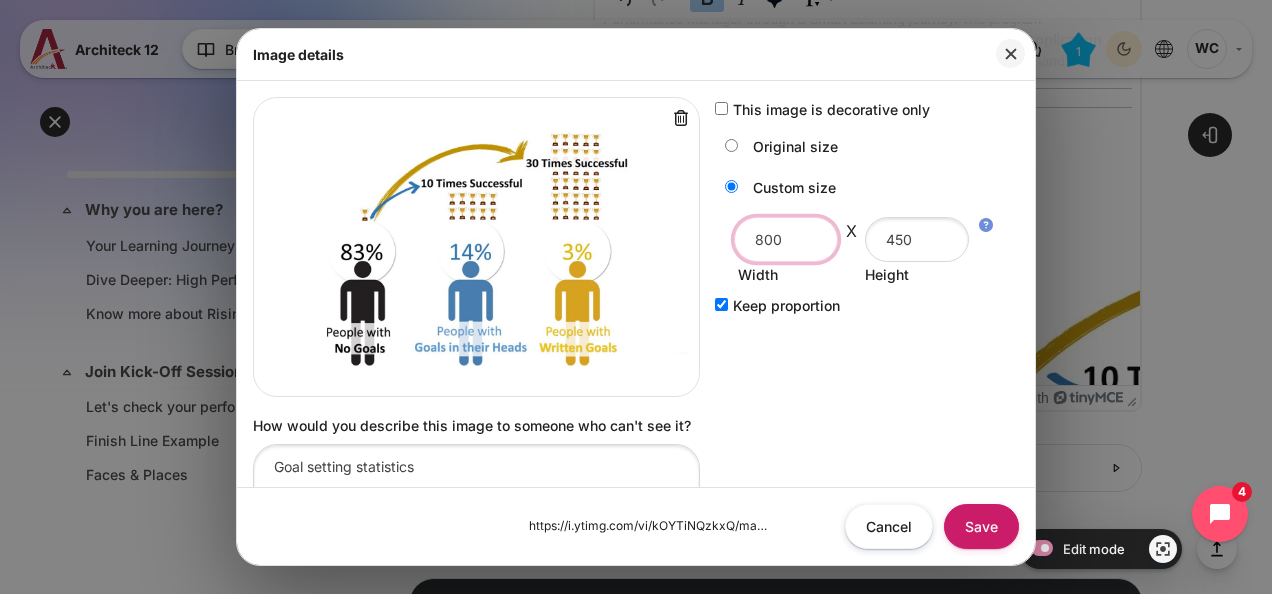type on "800" 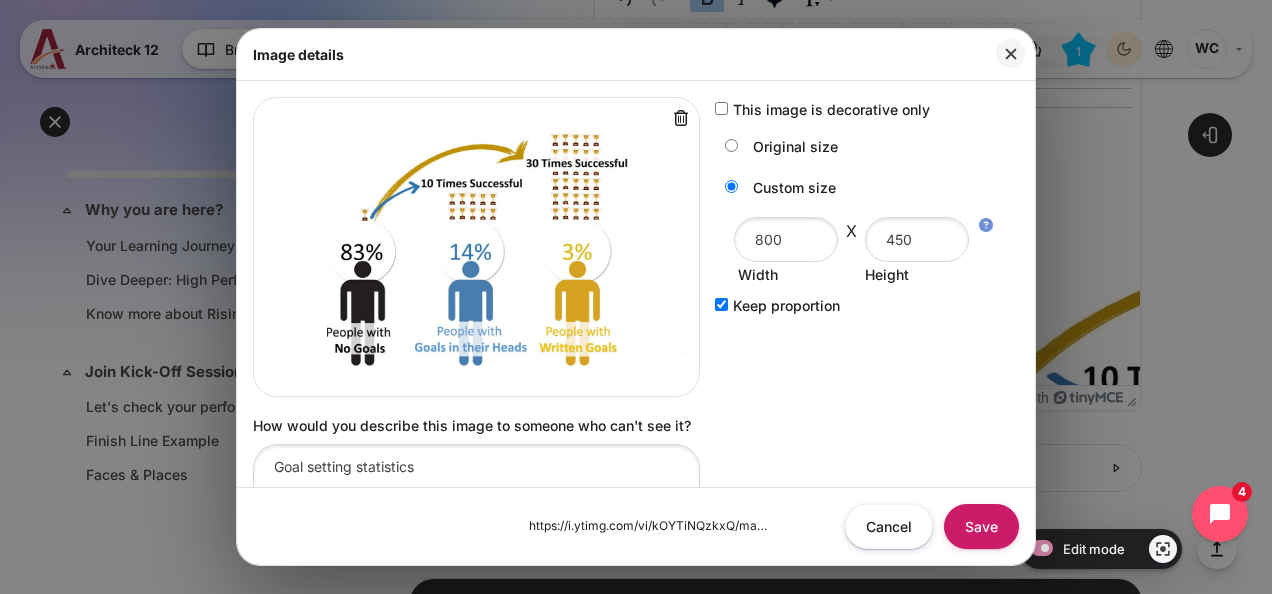 click on "This image is decorative only" at bounding box center [831, 109] 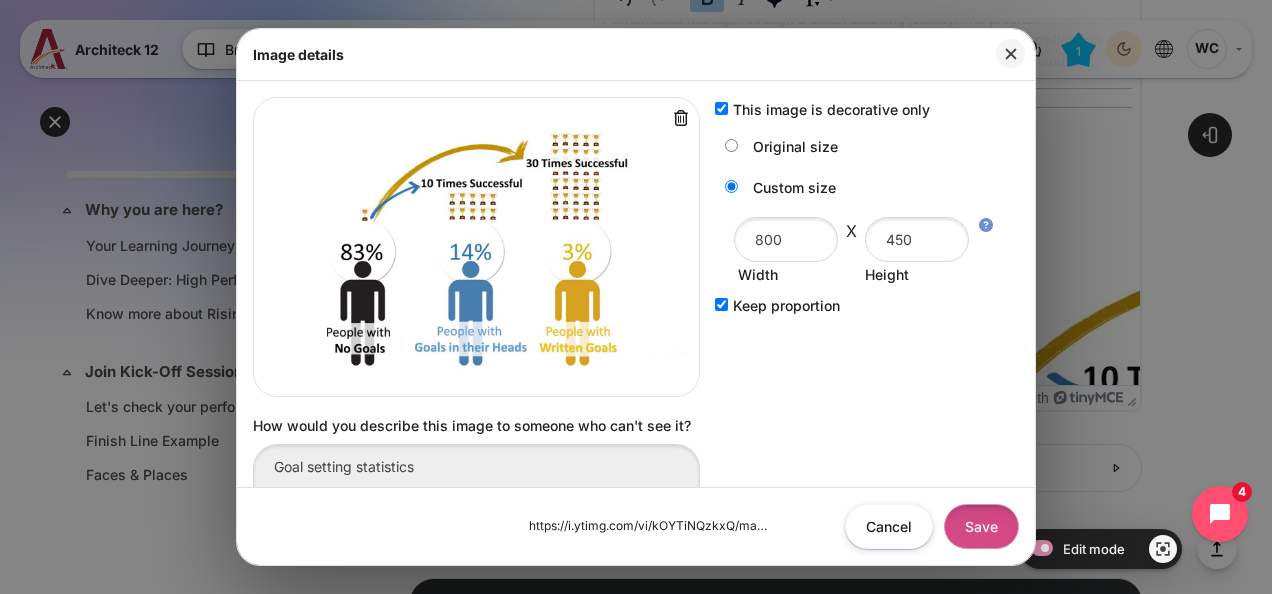 click on "Save" at bounding box center (981, 526) 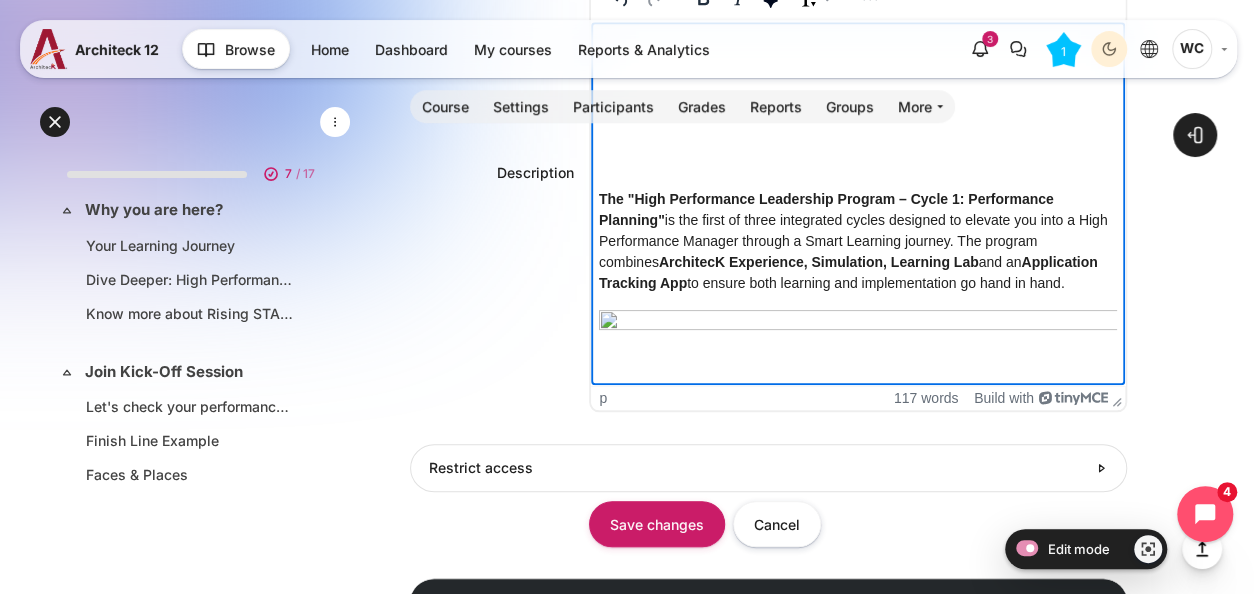 scroll, scrollTop: 94, scrollLeft: 0, axis: vertical 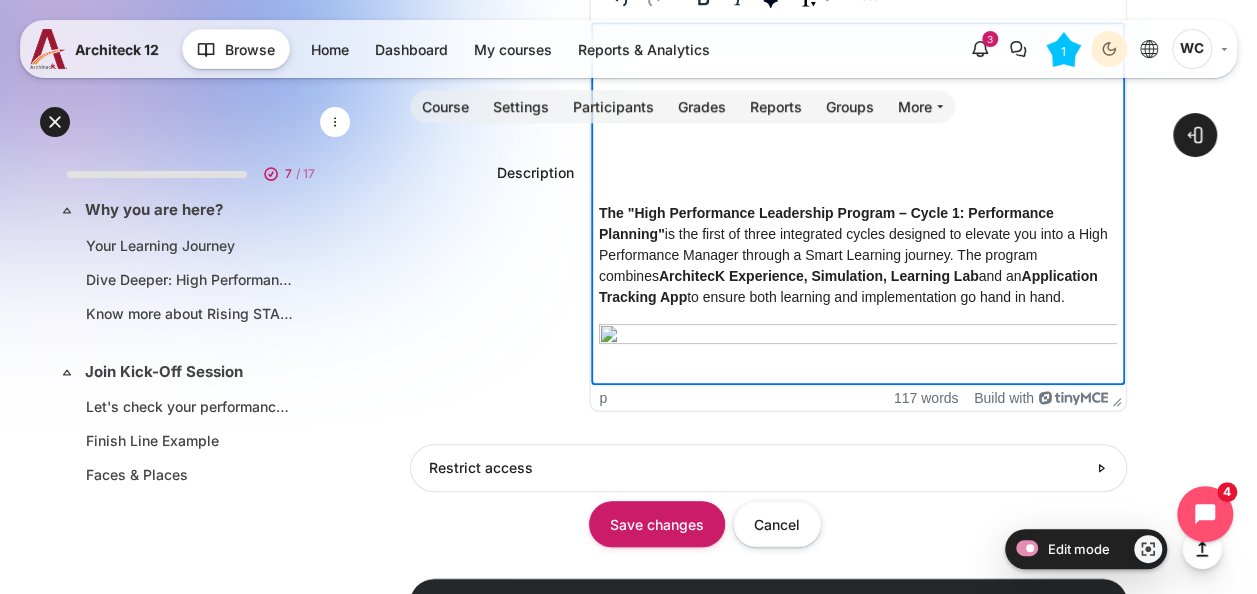 drag, startPoint x: 893, startPoint y: 226, endPoint x: 975, endPoint y: 312, distance: 118.82761 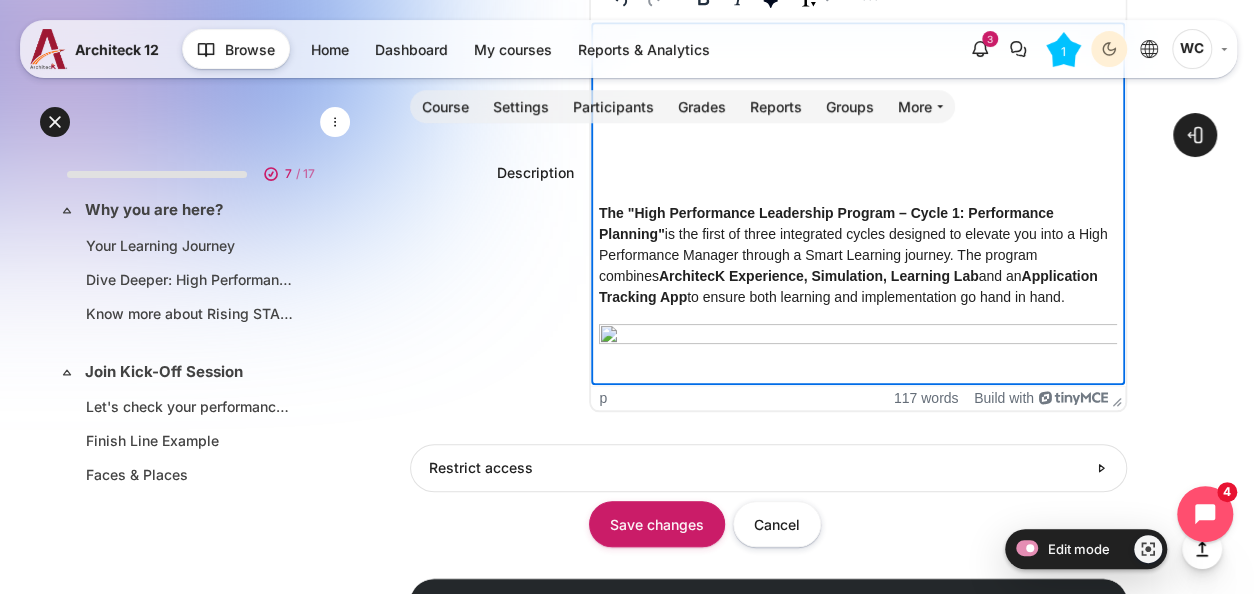 click on "The "High Performance Leadership Program – Cycle 1: Performance Planning"  is the first of three integrated cycles designed to elevate you into a High Performance Manager through a Smart Learning journey. The program combines  ArchitecK Experience, Simulation, Learning Lab  and an  Application Tracking App  to ensure both learning and implementation go hand in hand." at bounding box center (858, 255) 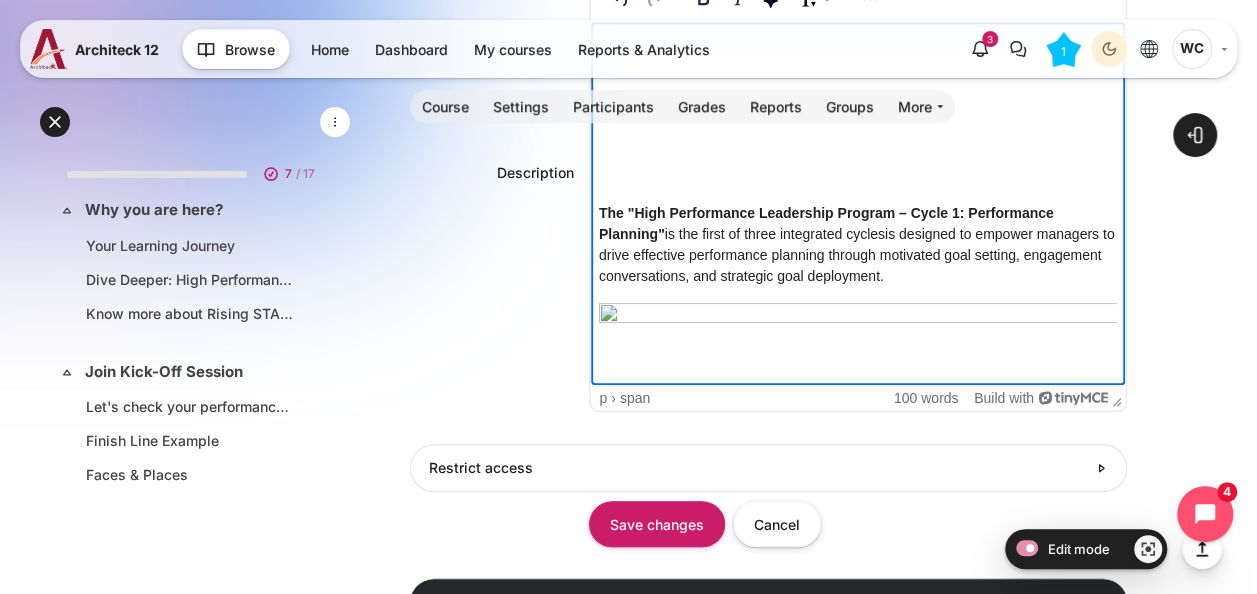 click on "is designed to empower managers to drive effective performance planning through motivated goal setting, engagement conversations, and strategic goal deployment." at bounding box center (857, 255) 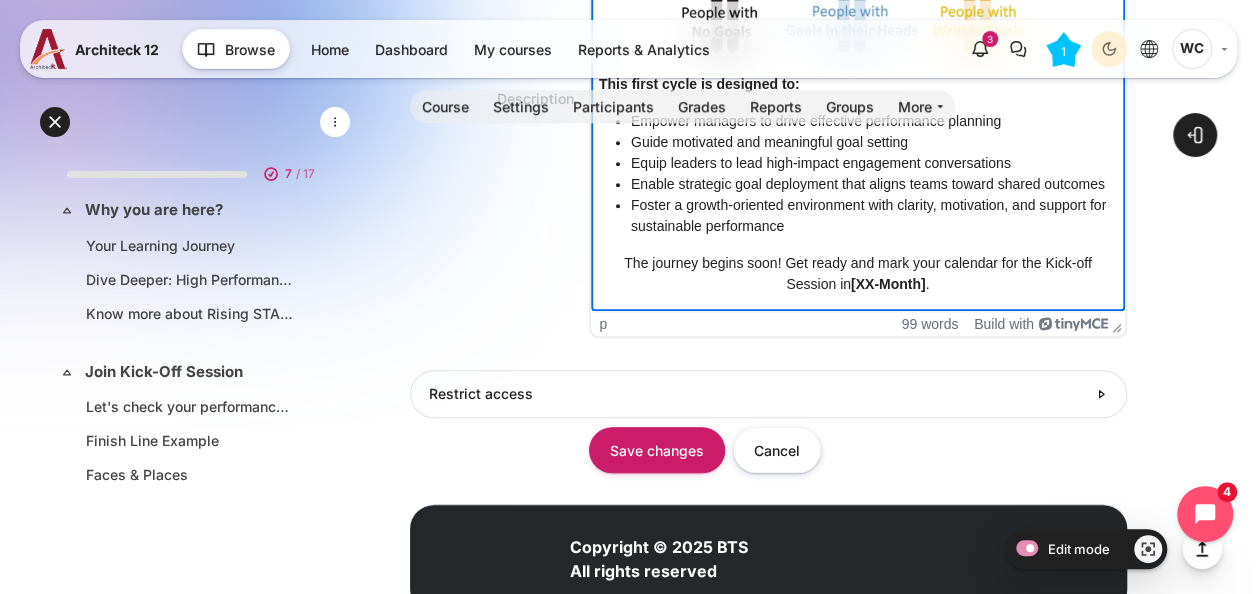scroll, scrollTop: 603, scrollLeft: 0, axis: vertical 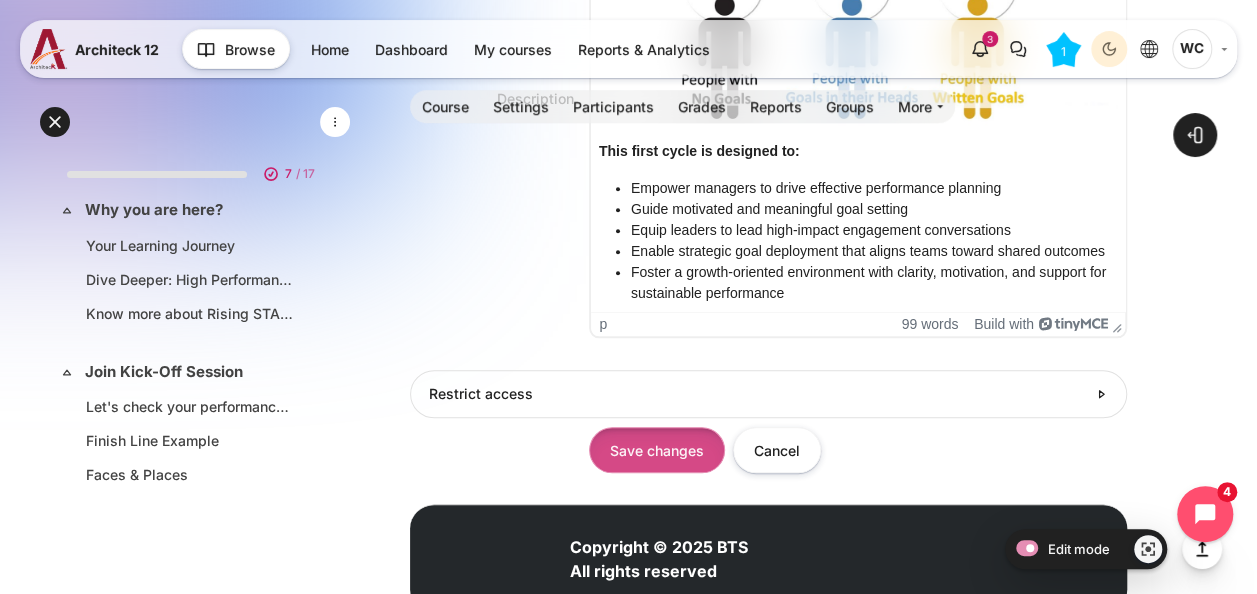 click on "Save changes" at bounding box center [657, 449] 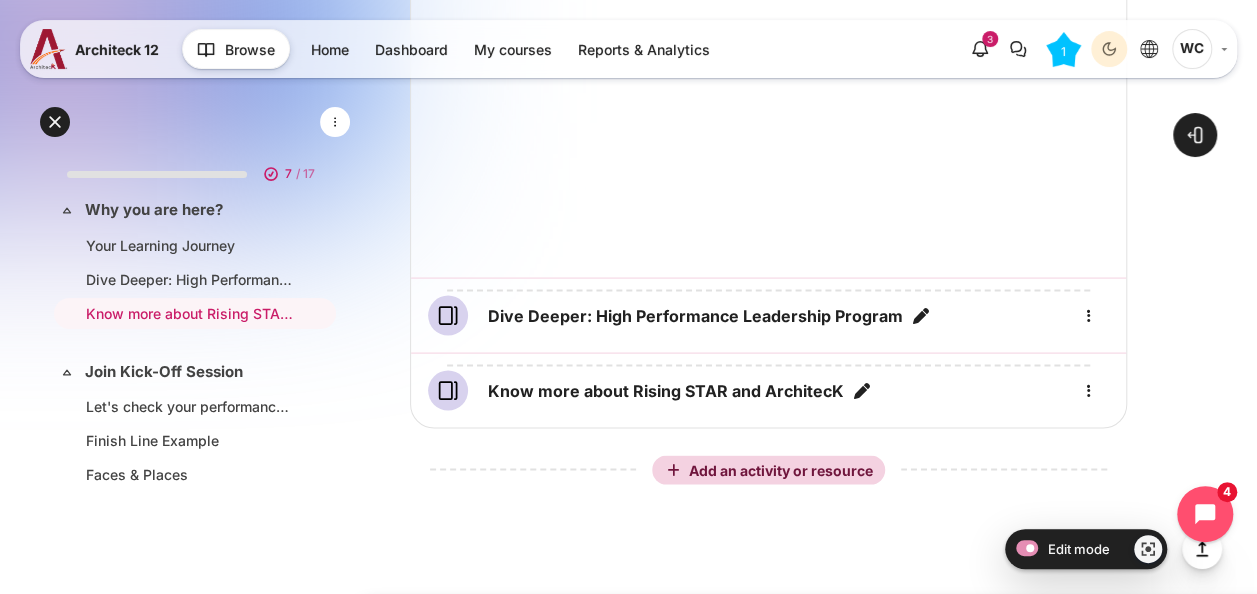 scroll, scrollTop: 1891, scrollLeft: 0, axis: vertical 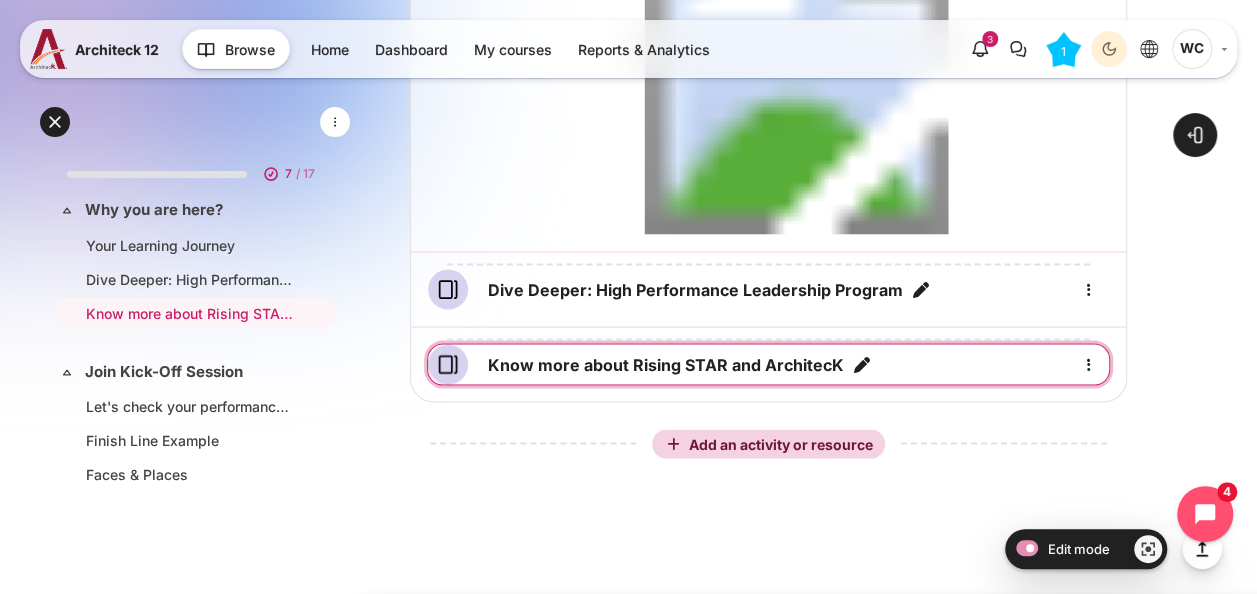 click at bounding box center (862, 365) 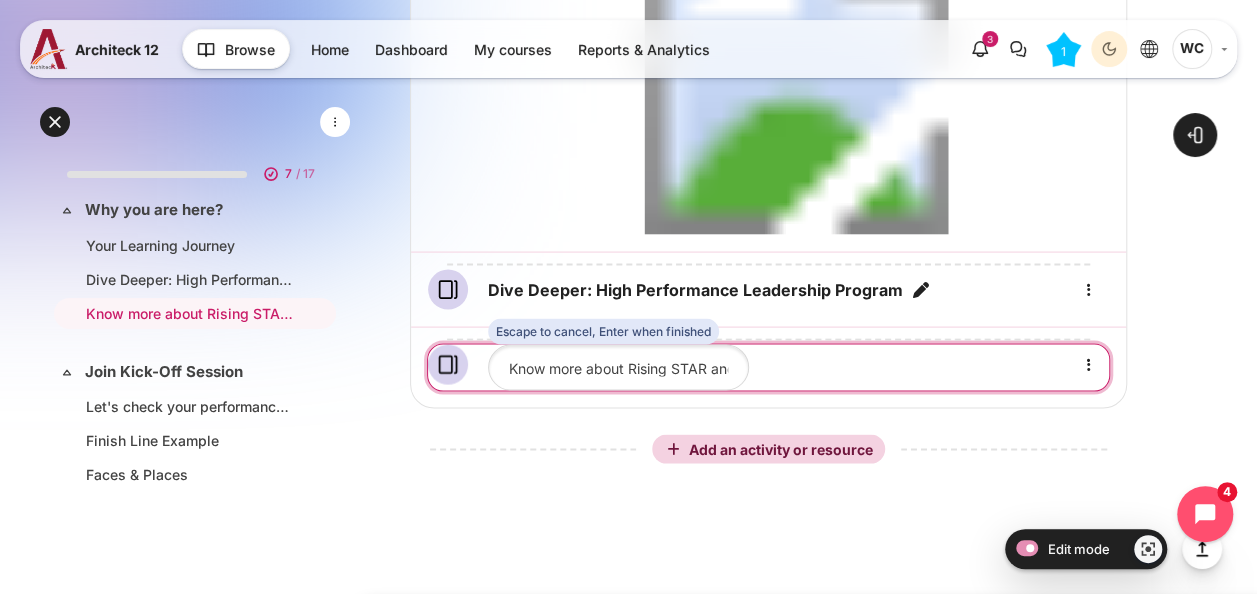 click on "Know more about Rising STAR and ArchitecK" at bounding box center [618, 367] 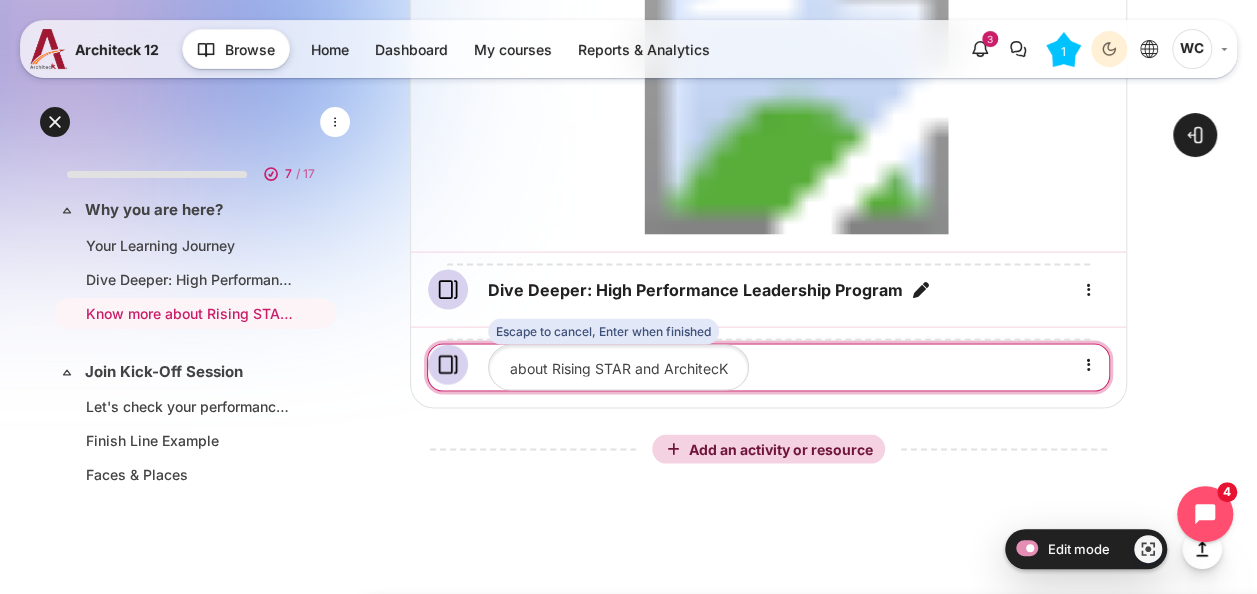 drag, startPoint x: 548, startPoint y: 365, endPoint x: 1032, endPoint y: 374, distance: 484.08368 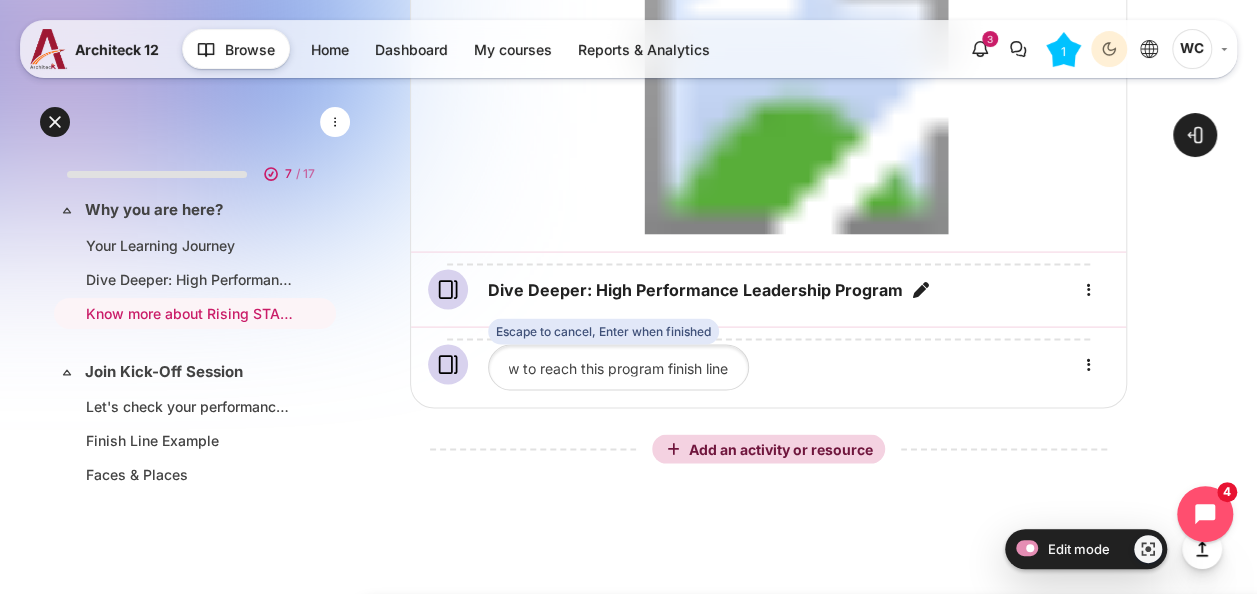 scroll, scrollTop: 0, scrollLeft: 98, axis: horizontal 